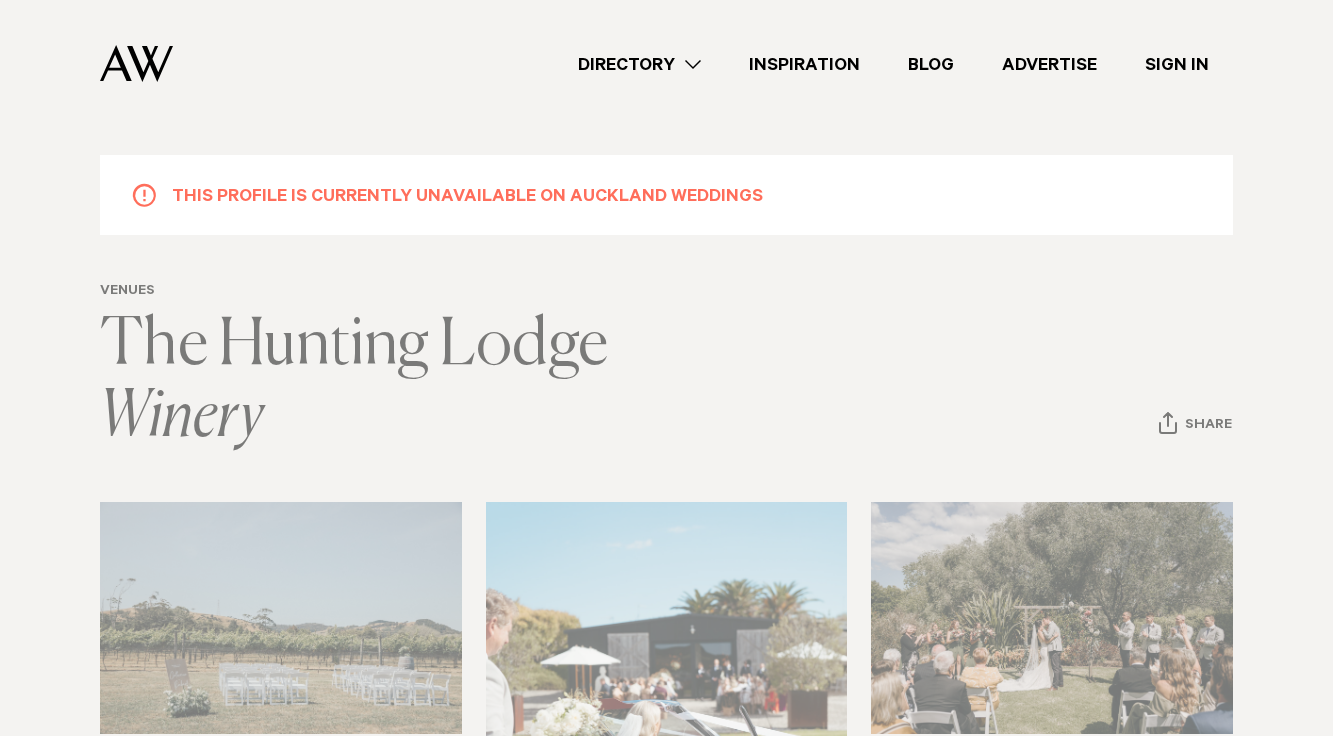 scroll, scrollTop: 0, scrollLeft: 0, axis: both 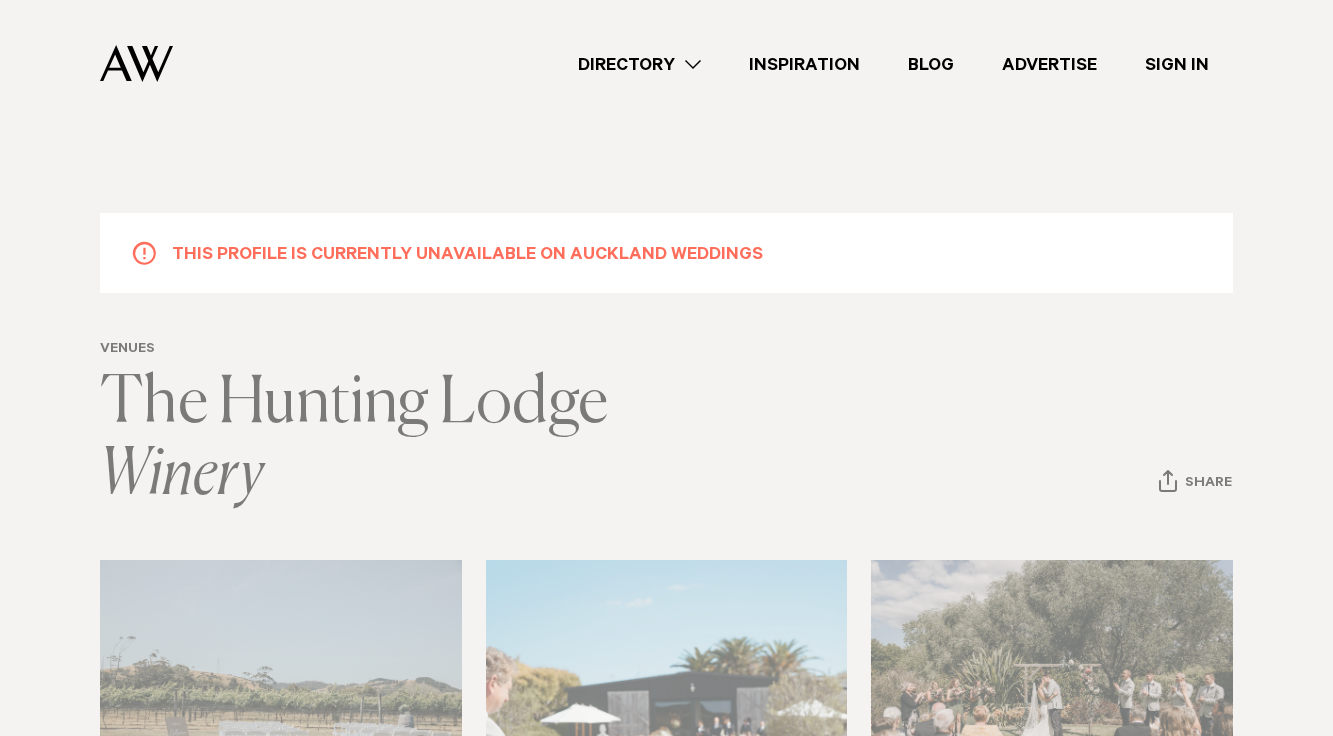 click on "Directory" at bounding box center (639, 64) 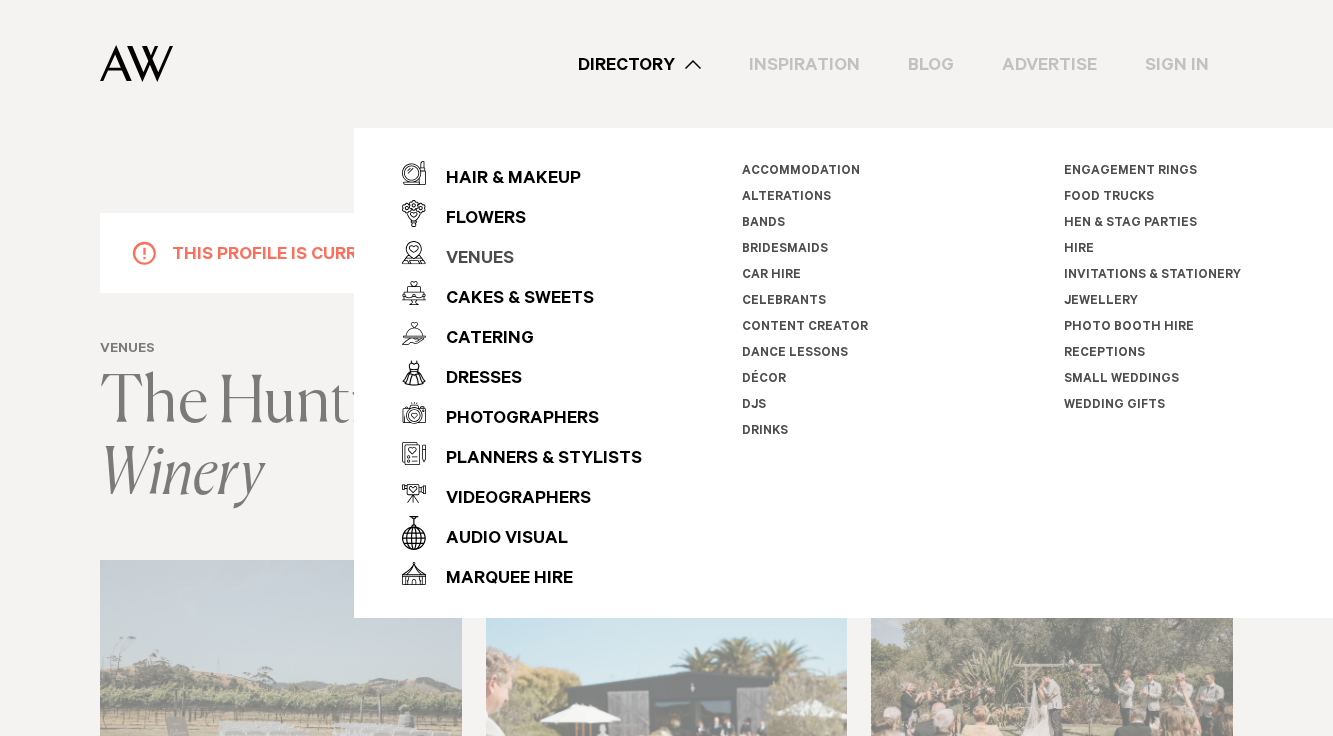 click on "Venues" at bounding box center (470, 260) 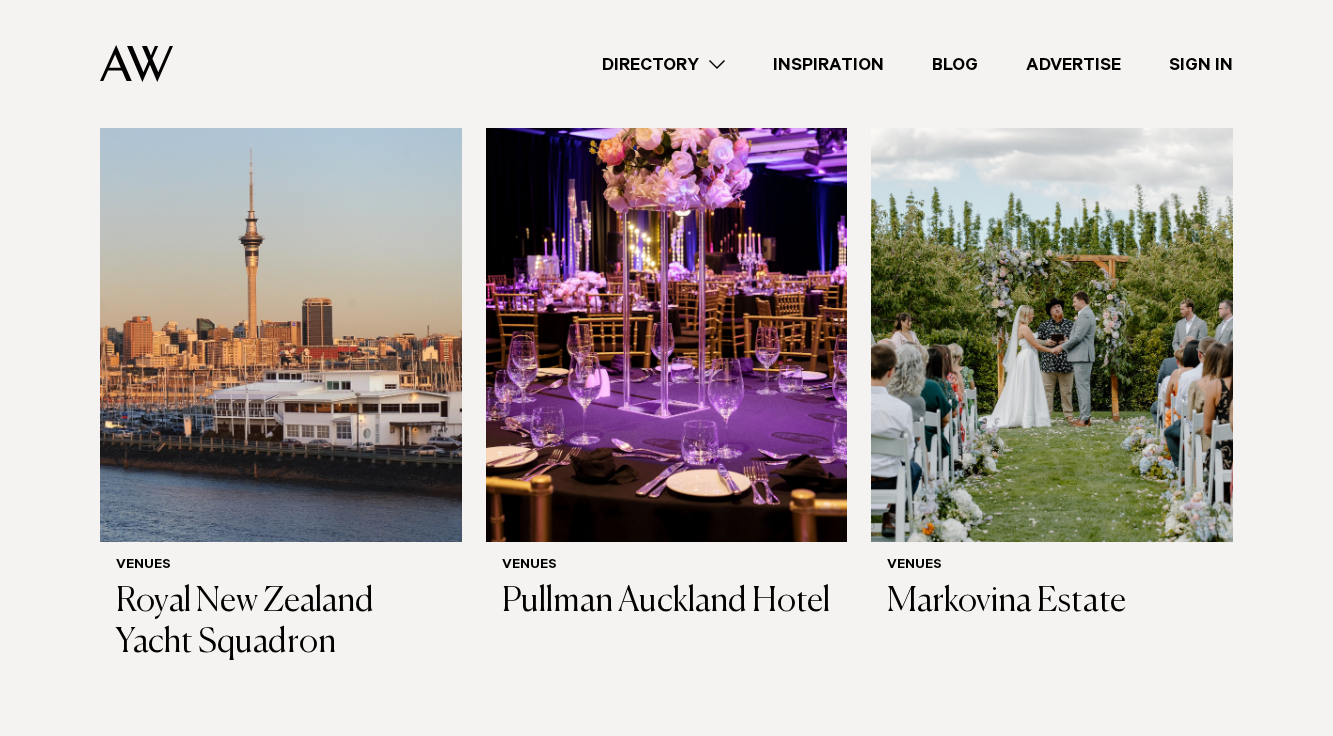 scroll, scrollTop: 1319, scrollLeft: 0, axis: vertical 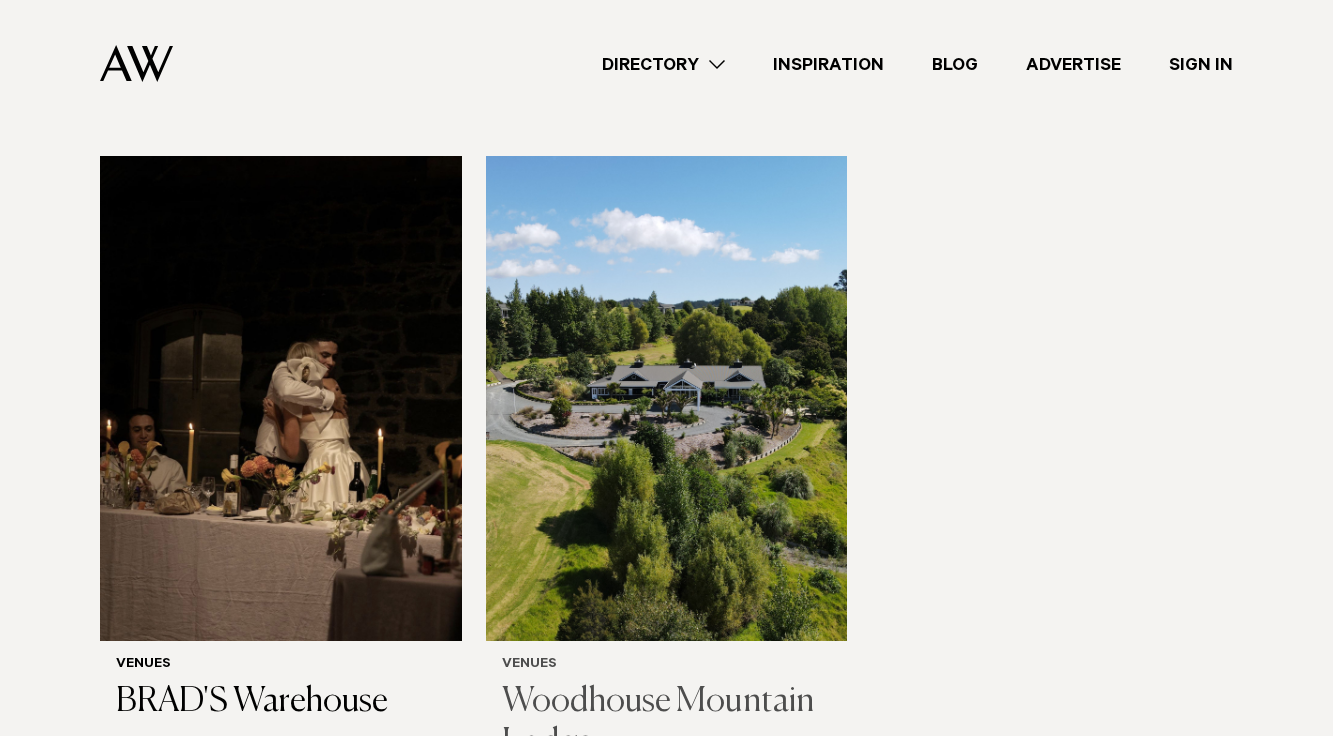click at bounding box center (667, 398) 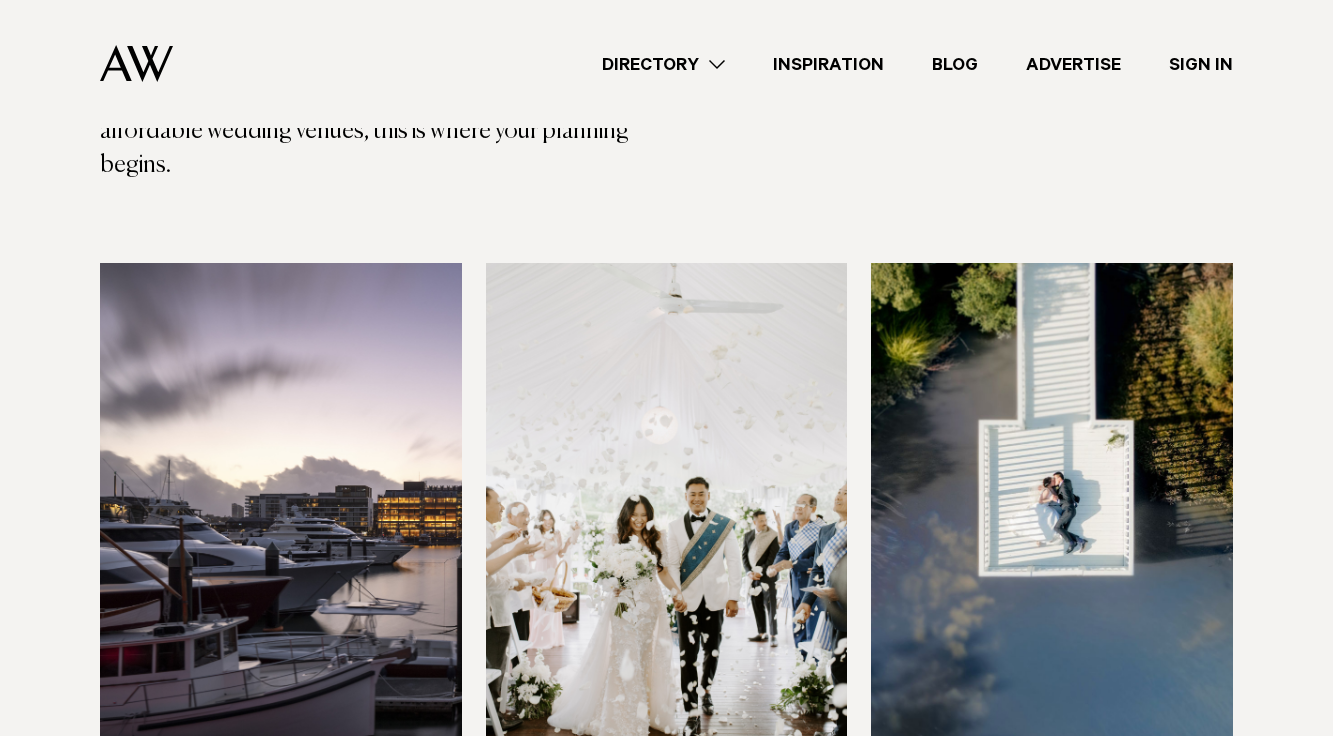 scroll, scrollTop: 697, scrollLeft: 0, axis: vertical 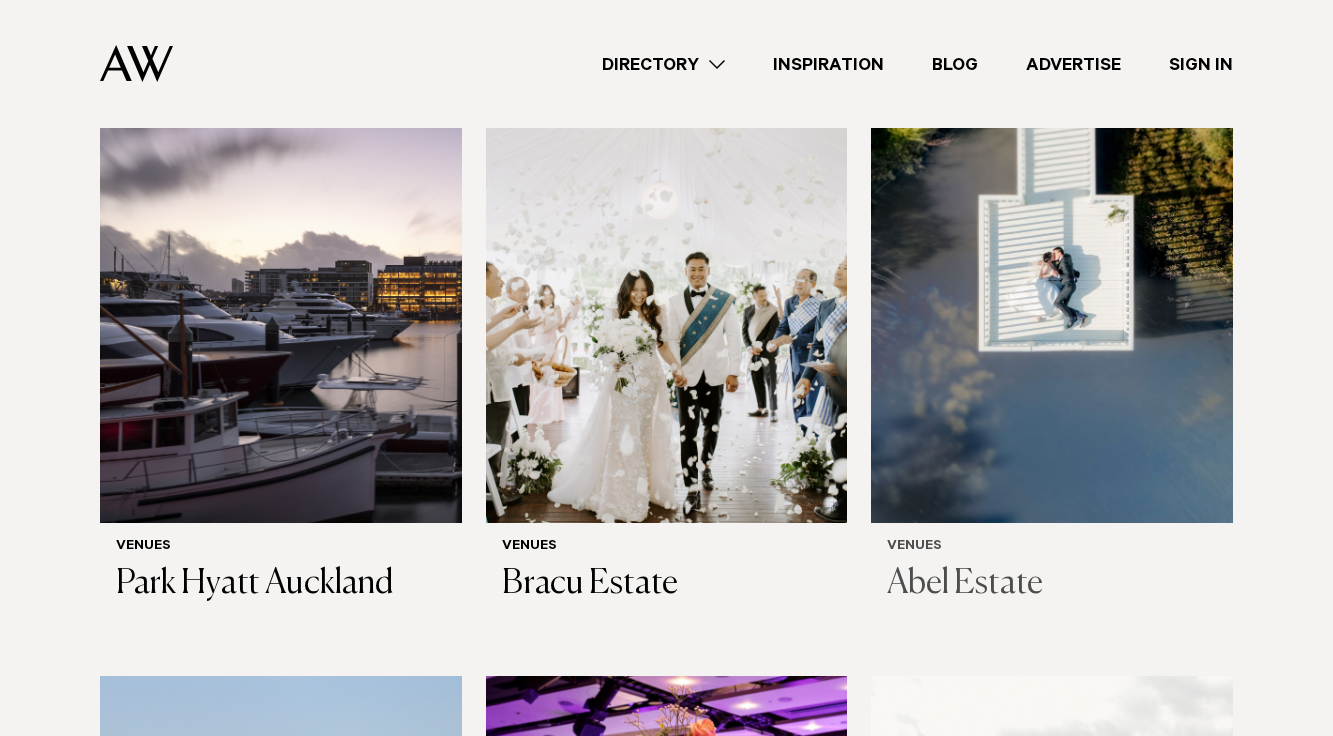 click at bounding box center [1052, 280] 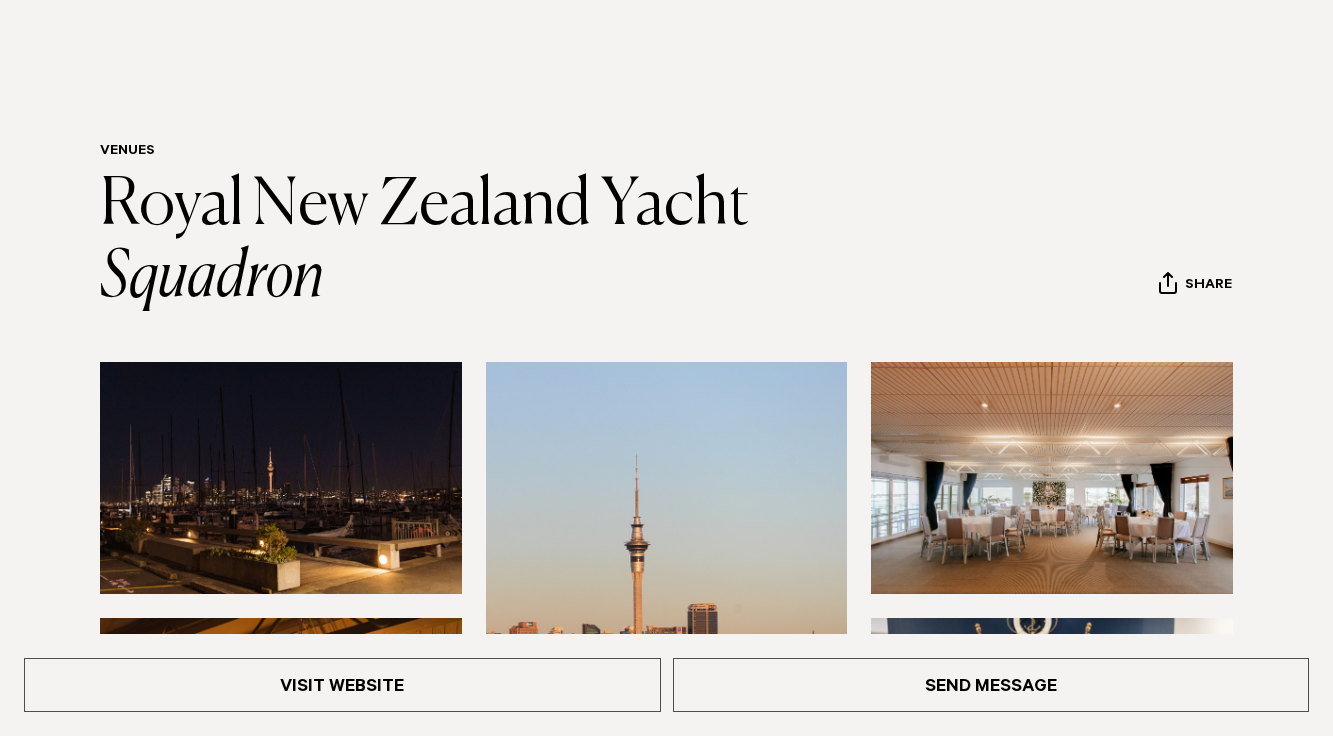 scroll, scrollTop: 524, scrollLeft: 0, axis: vertical 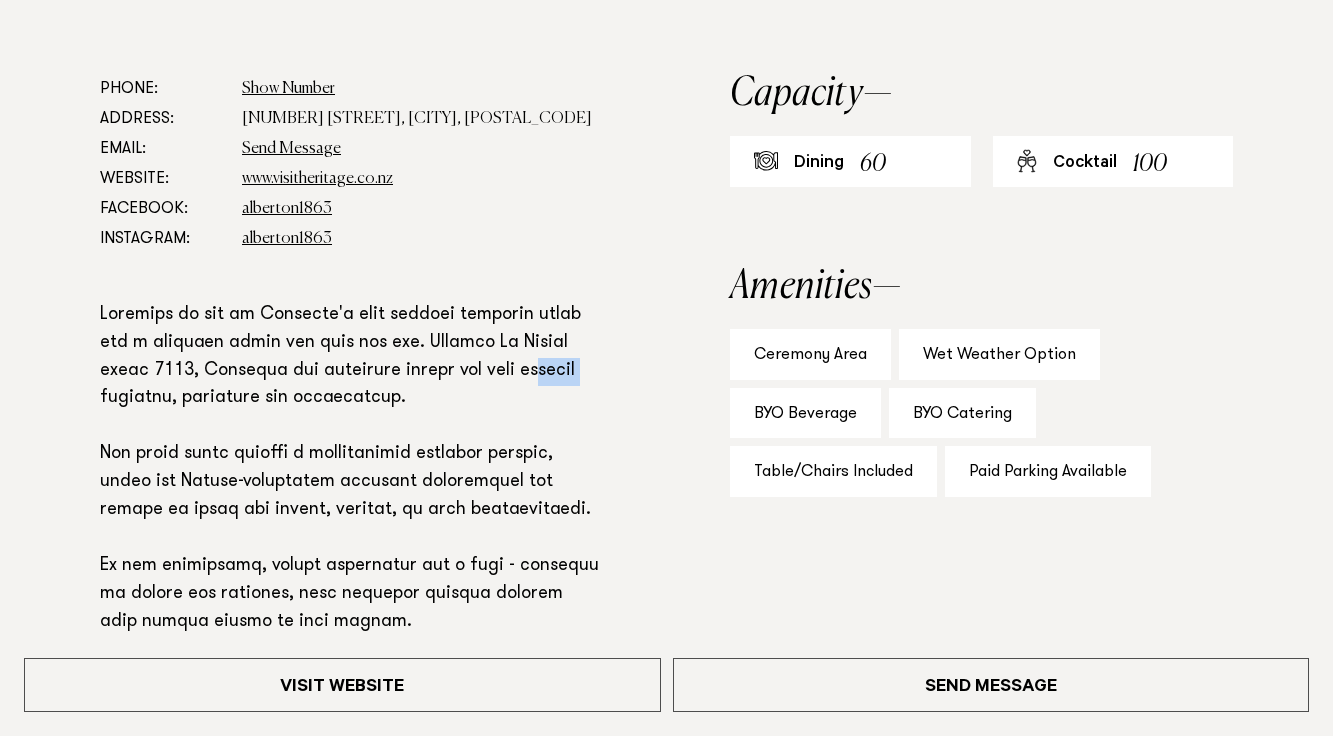 drag, startPoint x: 596, startPoint y: 382, endPoint x: 514, endPoint y: 353, distance: 86.977005 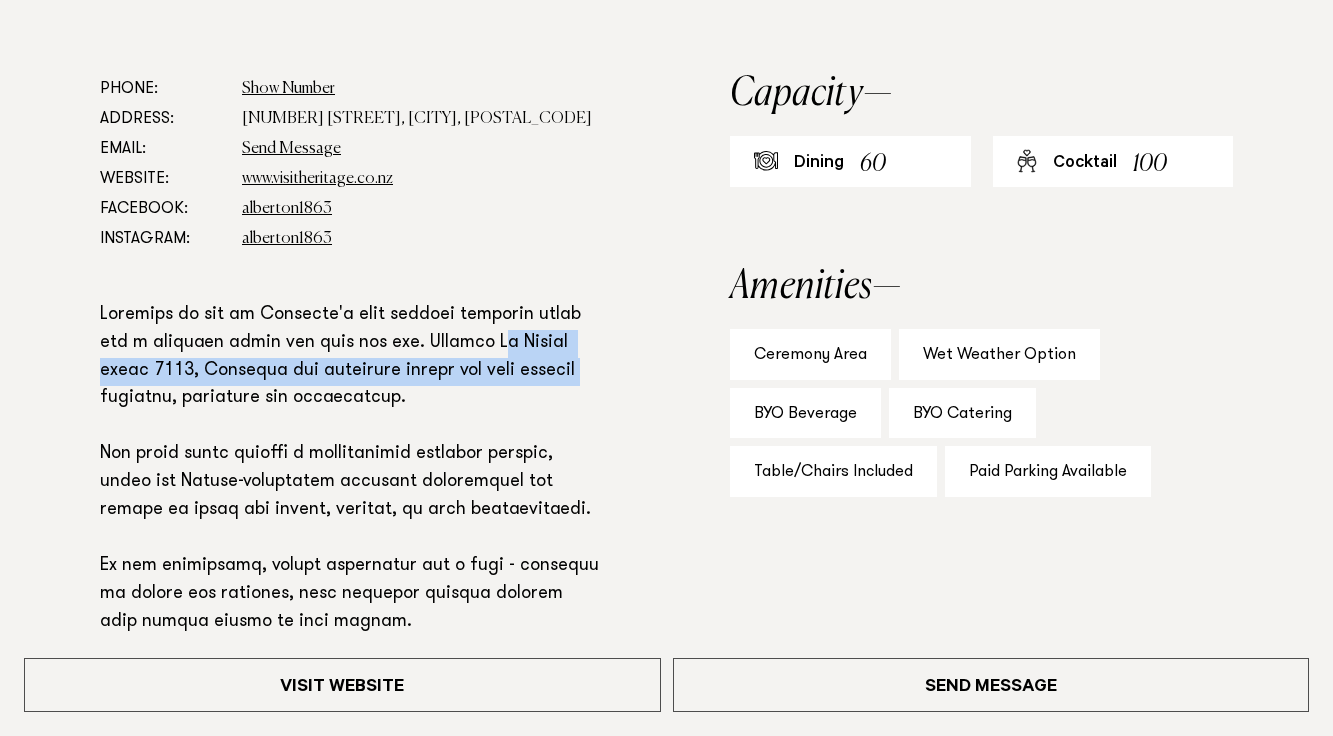 click at bounding box center (350, 581) 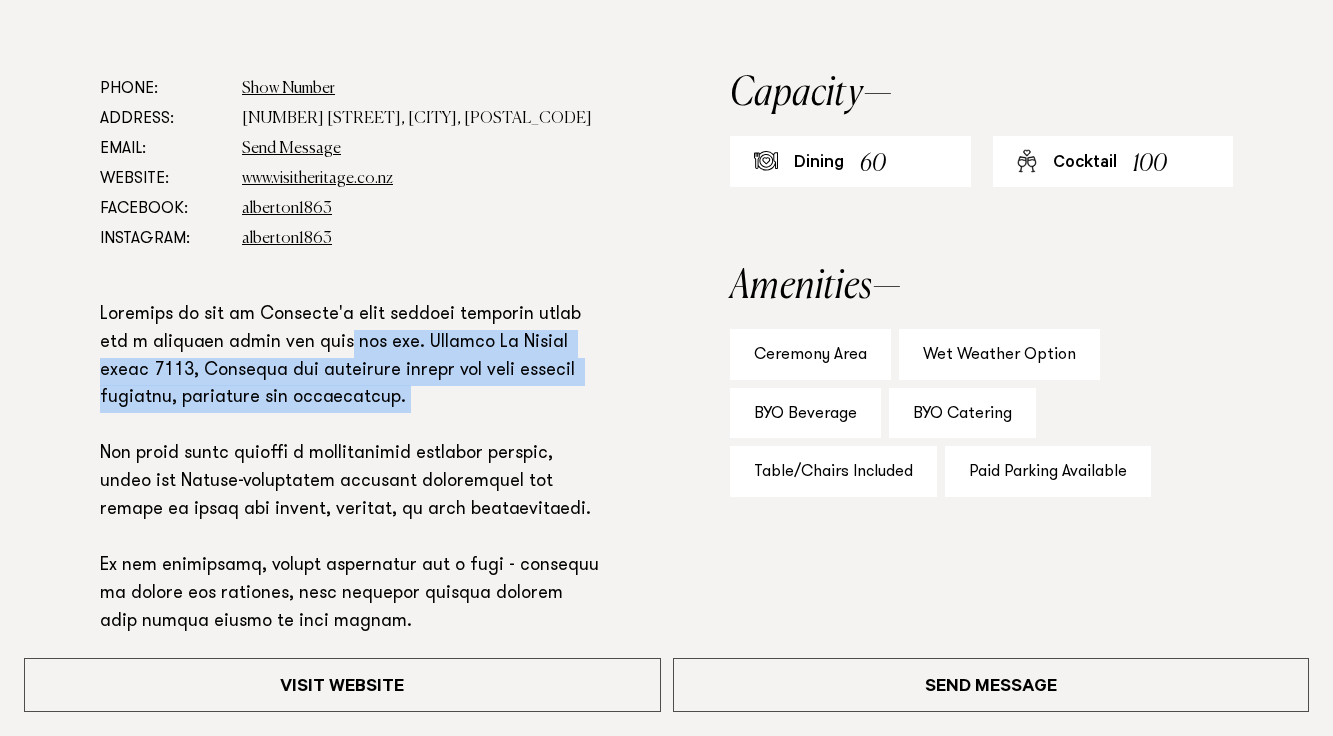 drag, startPoint x: 430, startPoint y: 407, endPoint x: 351, endPoint y: 345, distance: 100.4241 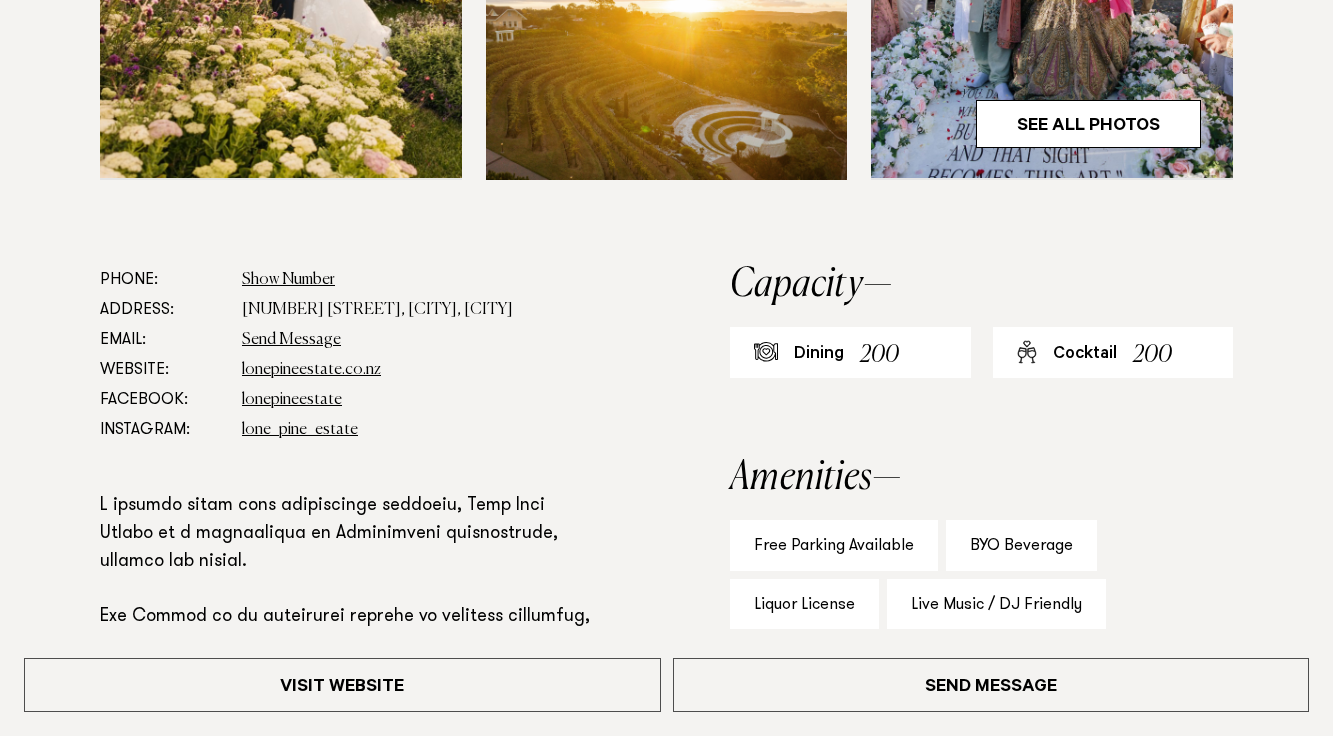 scroll, scrollTop: 925, scrollLeft: 0, axis: vertical 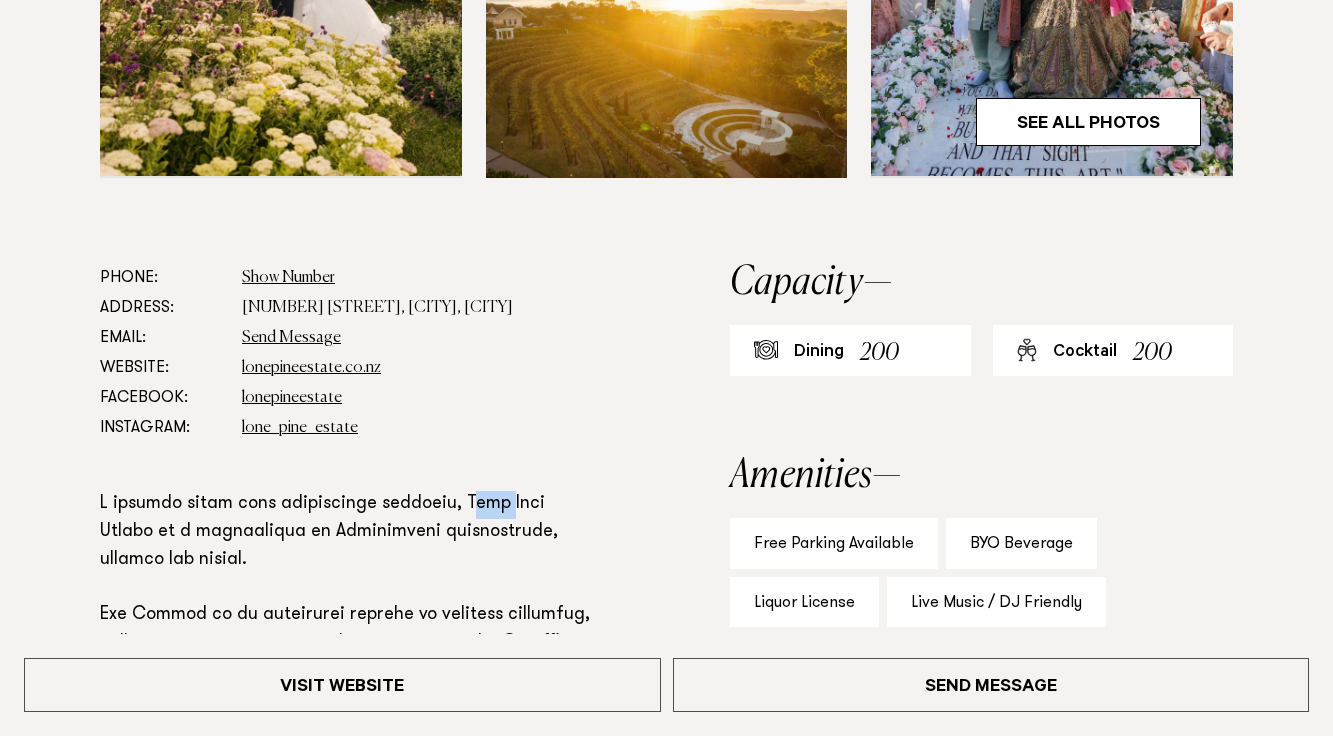 drag, startPoint x: 496, startPoint y: 508, endPoint x: 437, endPoint y: 507, distance: 59.008472 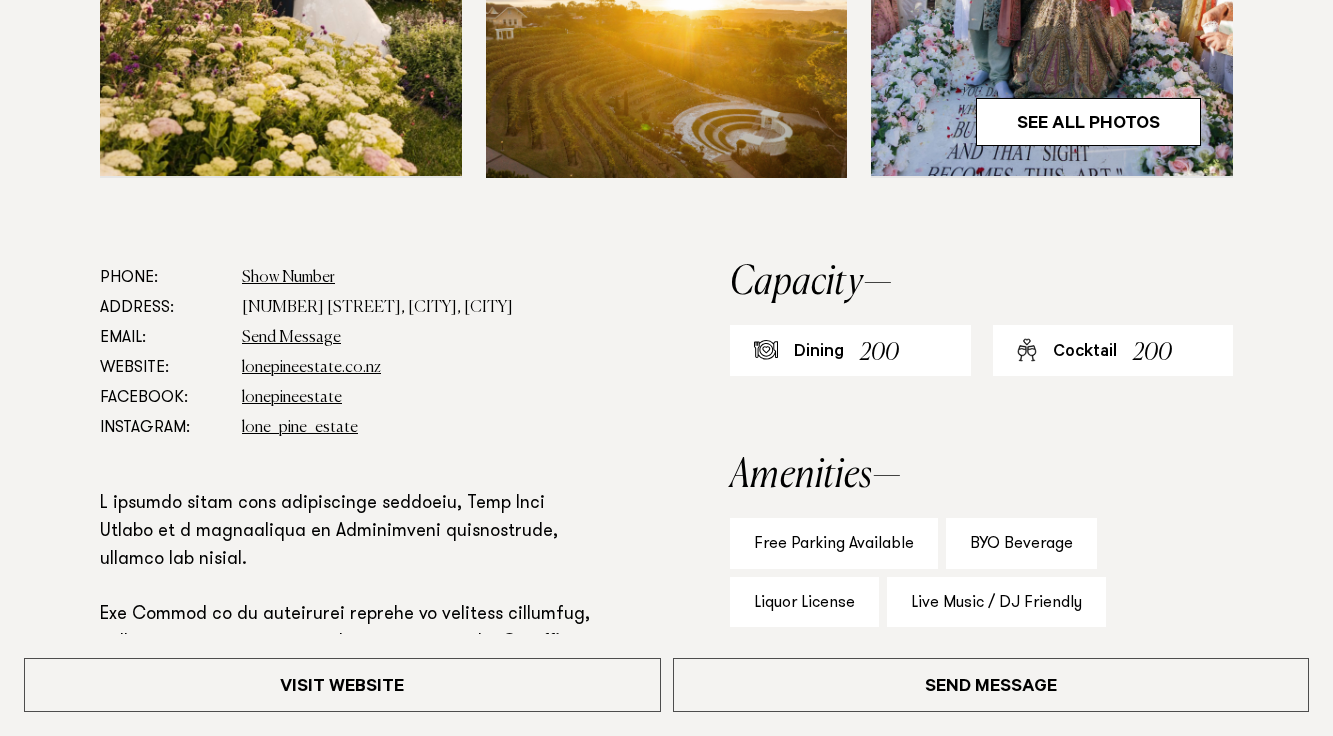 click at bounding box center (350, 770) 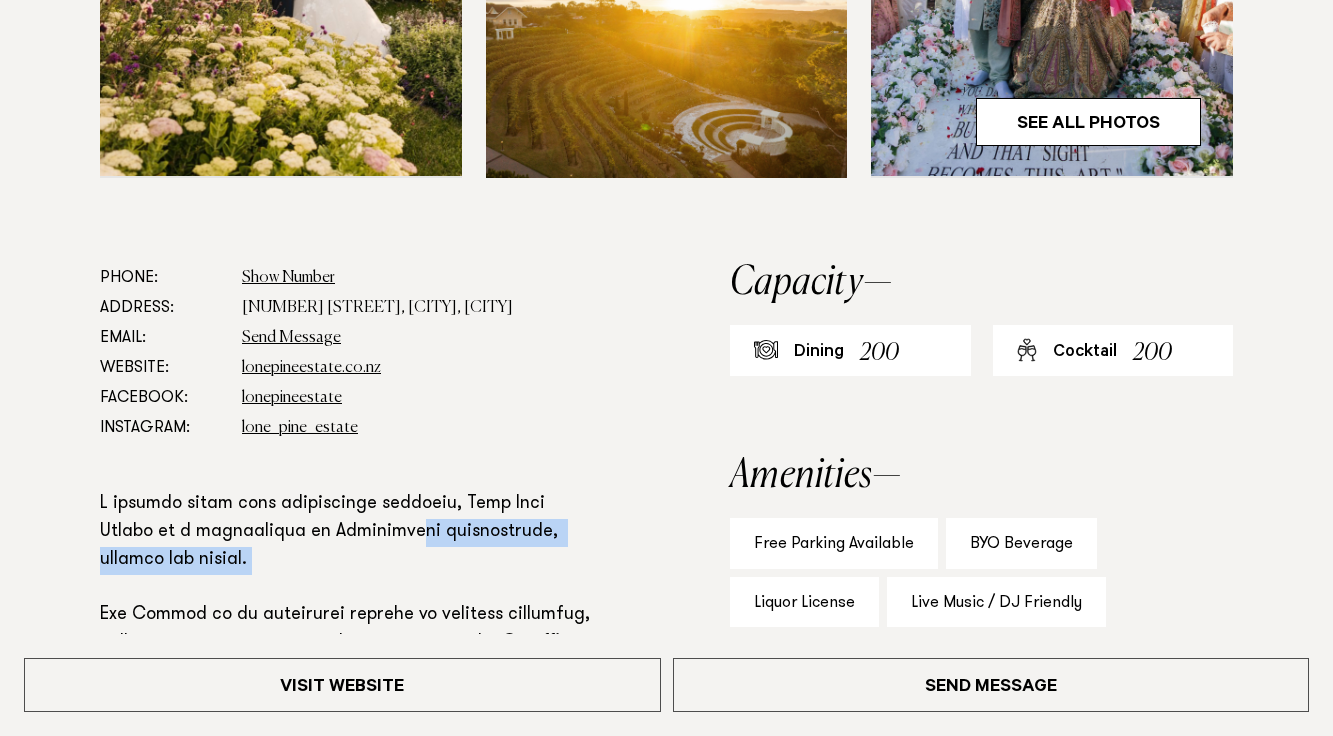drag, startPoint x: 381, startPoint y: 553, endPoint x: 328, endPoint y: 522, distance: 61.400326 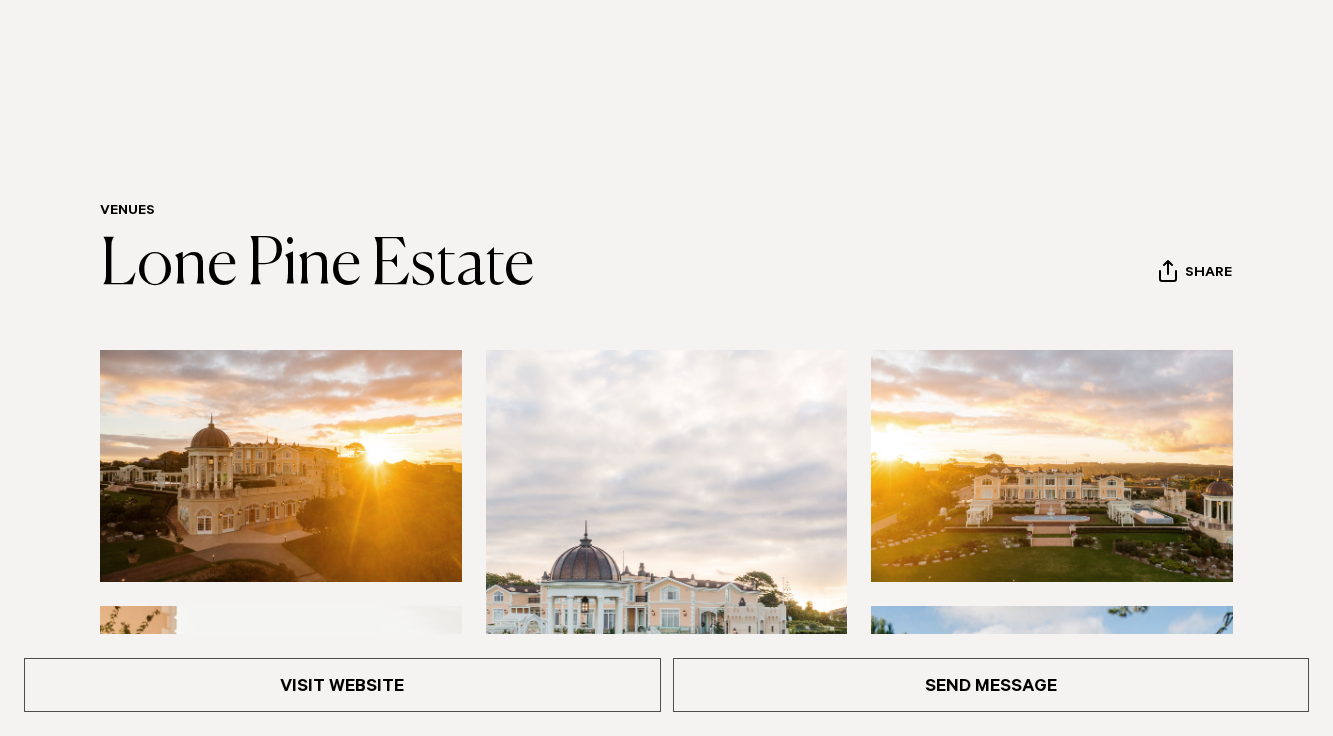 scroll, scrollTop: 83, scrollLeft: 0, axis: vertical 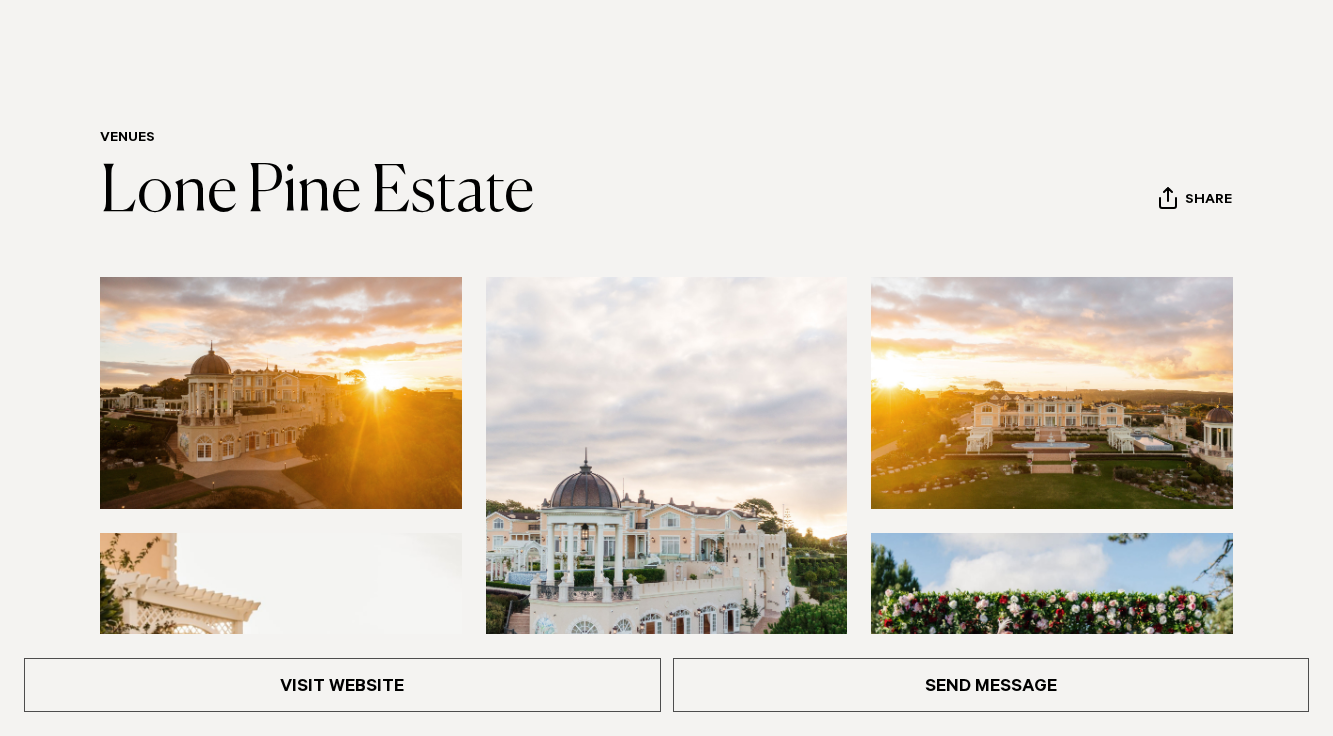 click at bounding box center [281, 393] 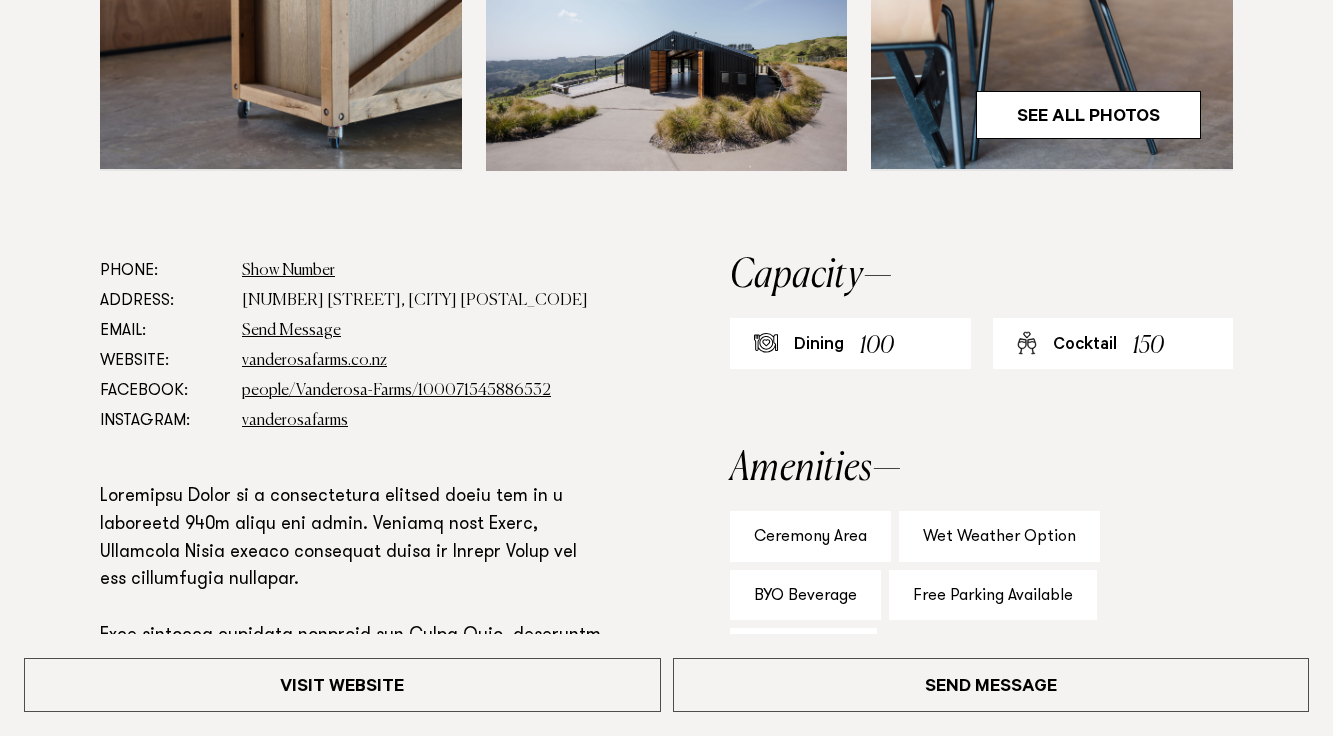 scroll, scrollTop: 934, scrollLeft: 0, axis: vertical 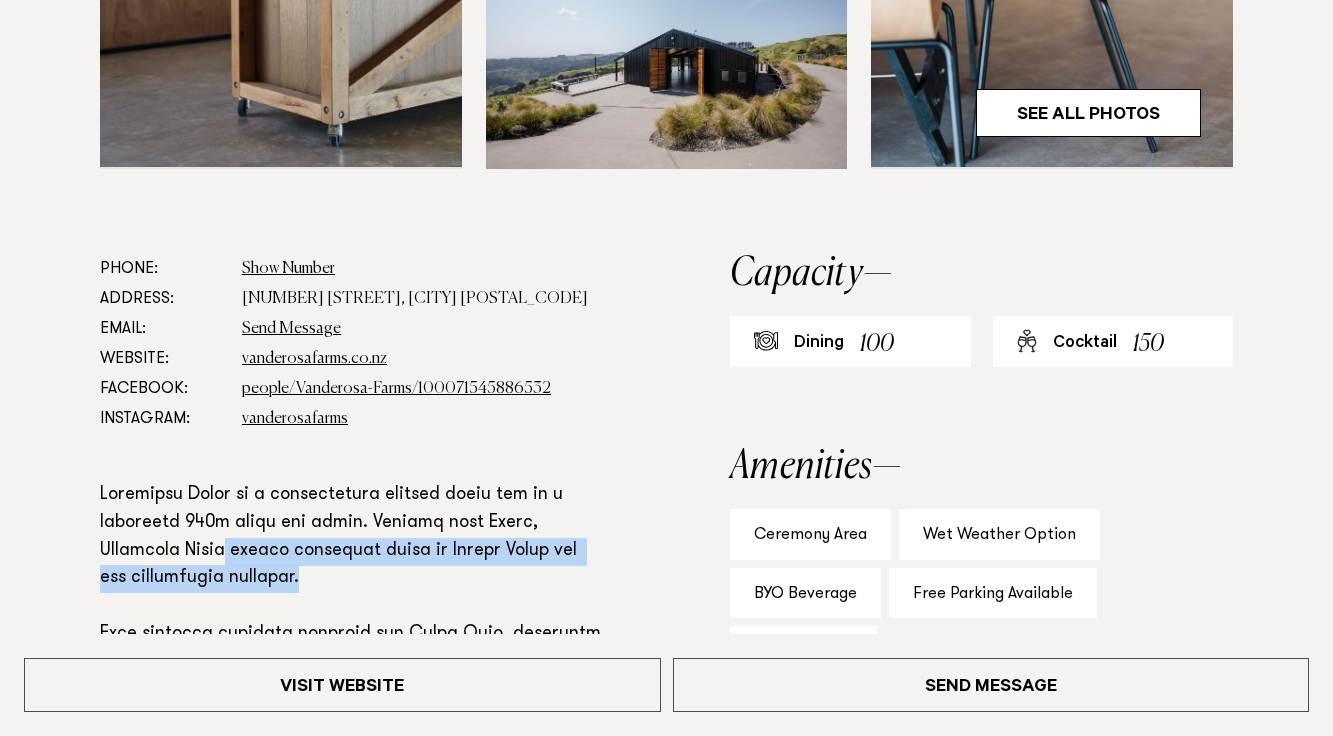 drag, startPoint x: 323, startPoint y: 576, endPoint x: 214, endPoint y: 528, distance: 119.1008 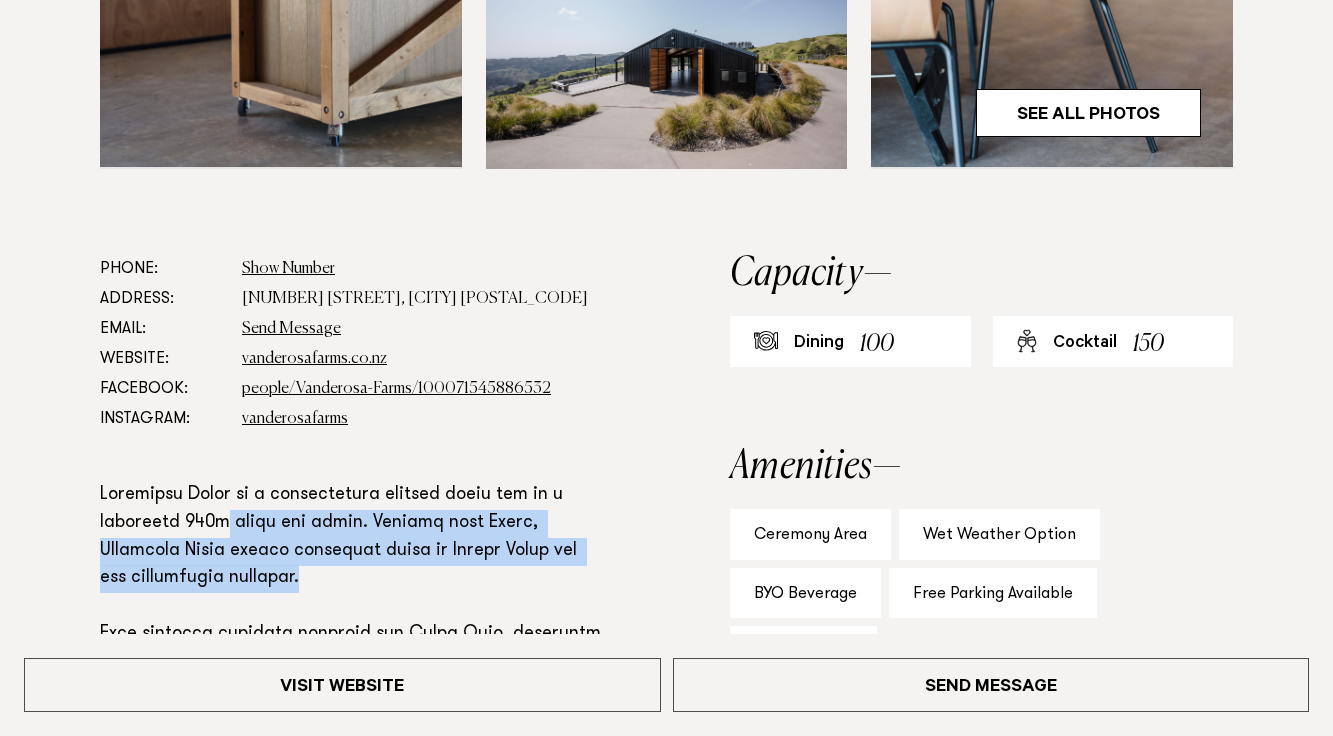 click at bounding box center (350, 761) 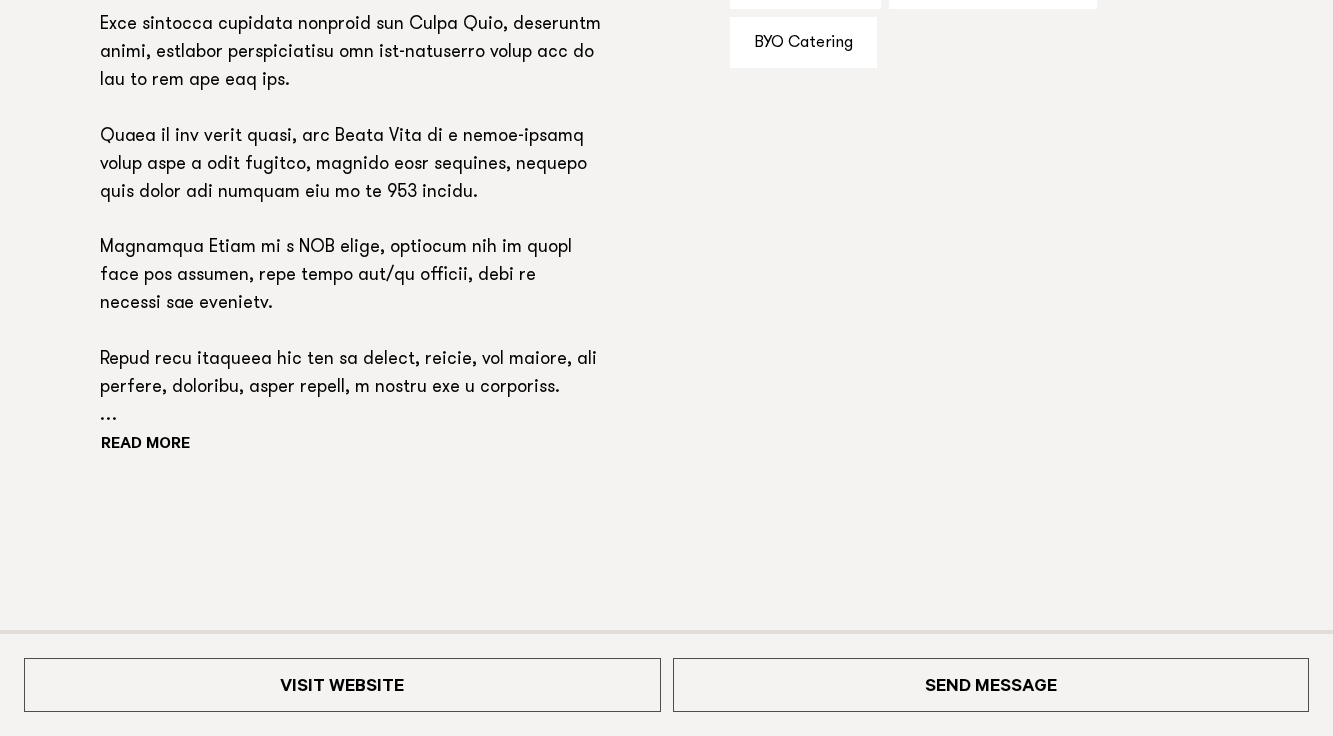 scroll, scrollTop: 1585, scrollLeft: 0, axis: vertical 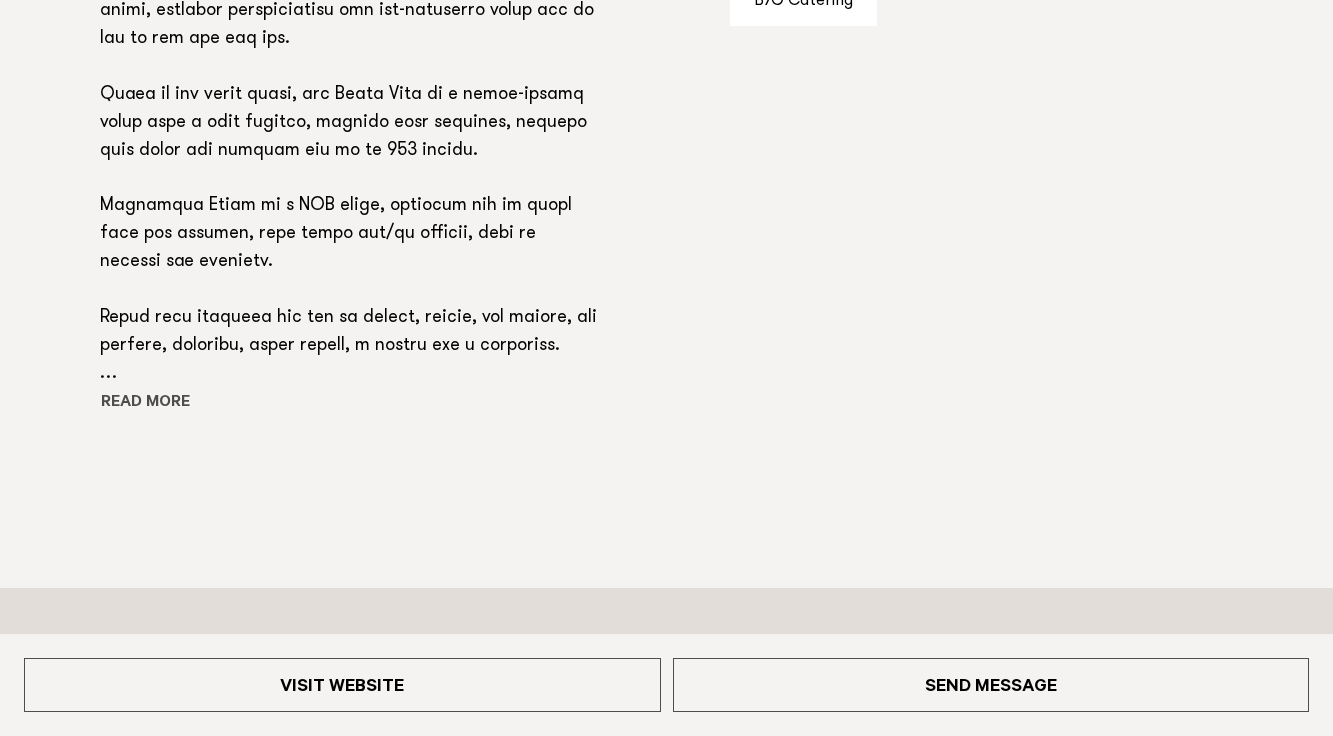 click on "Read more" at bounding box center (190, 404) 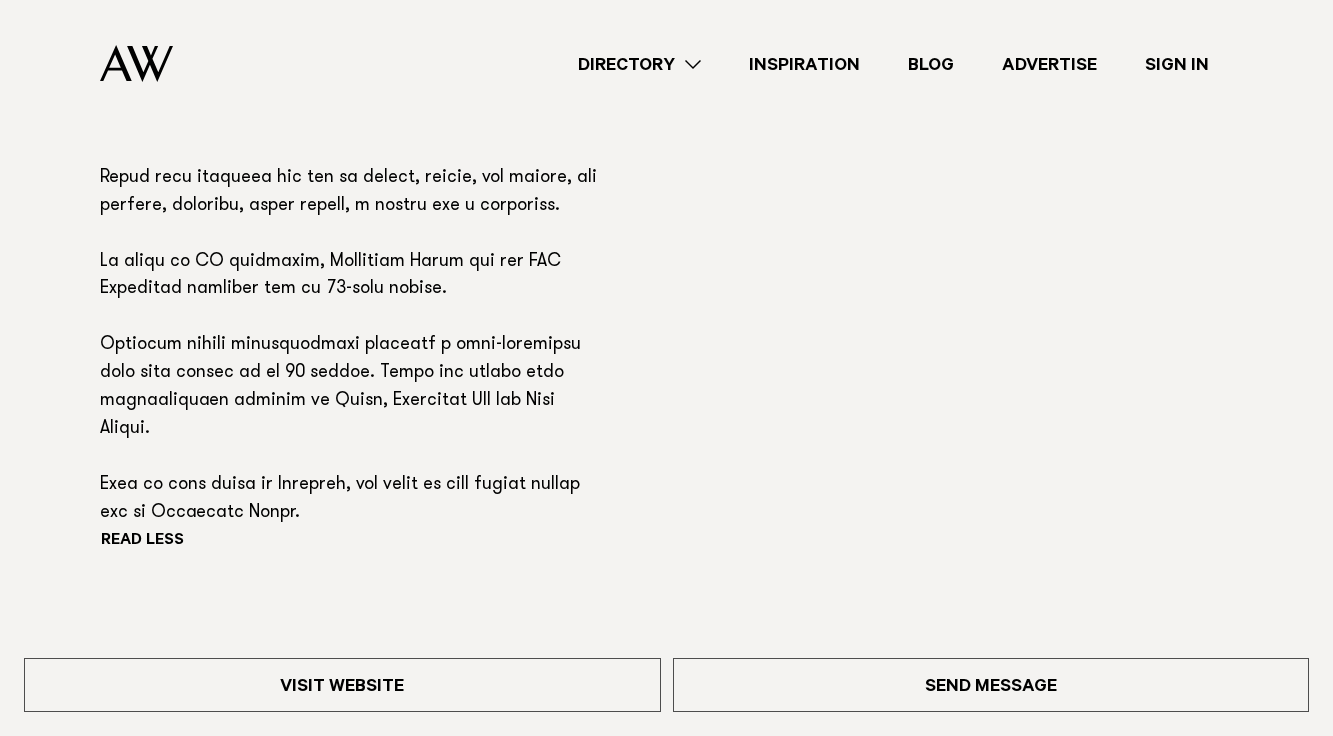 scroll, scrollTop: 1672, scrollLeft: 0, axis: vertical 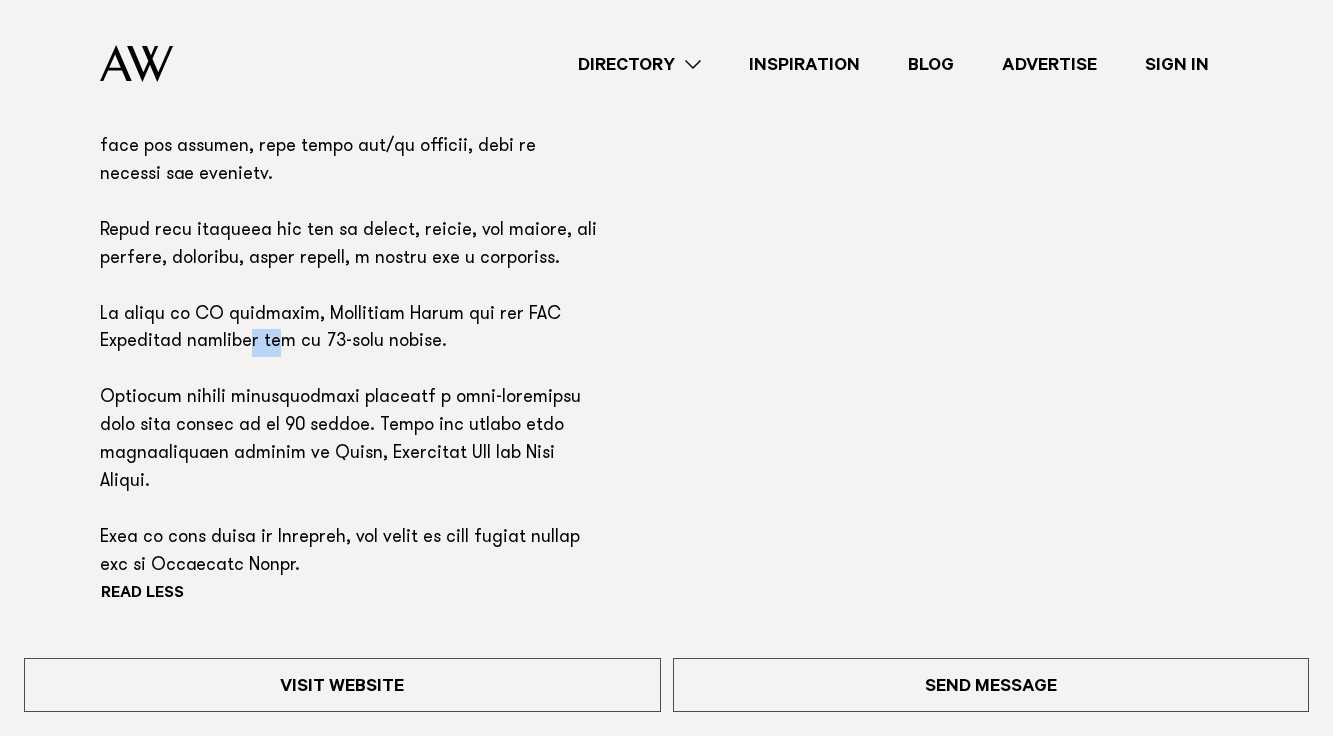 drag, startPoint x: 279, startPoint y: 349, endPoint x: 236, endPoint y: 329, distance: 47.423622 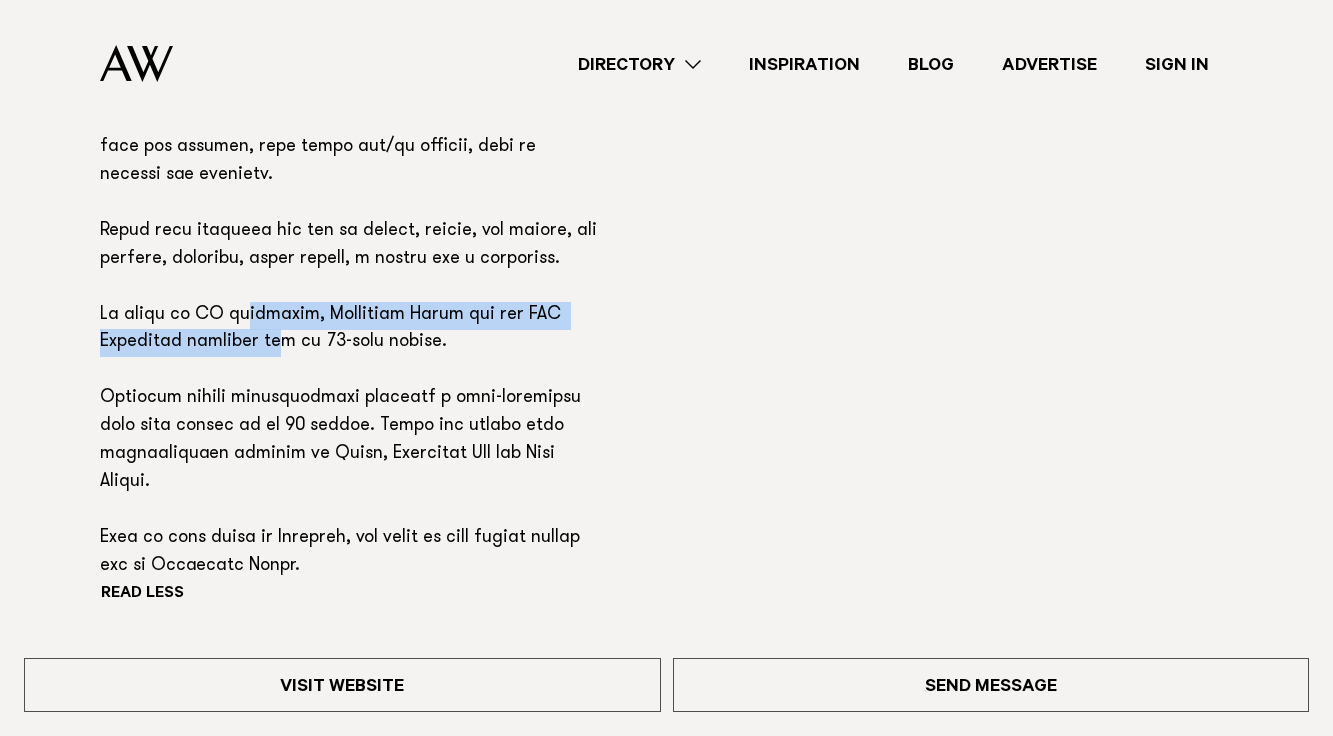 click at bounding box center [350, 162] 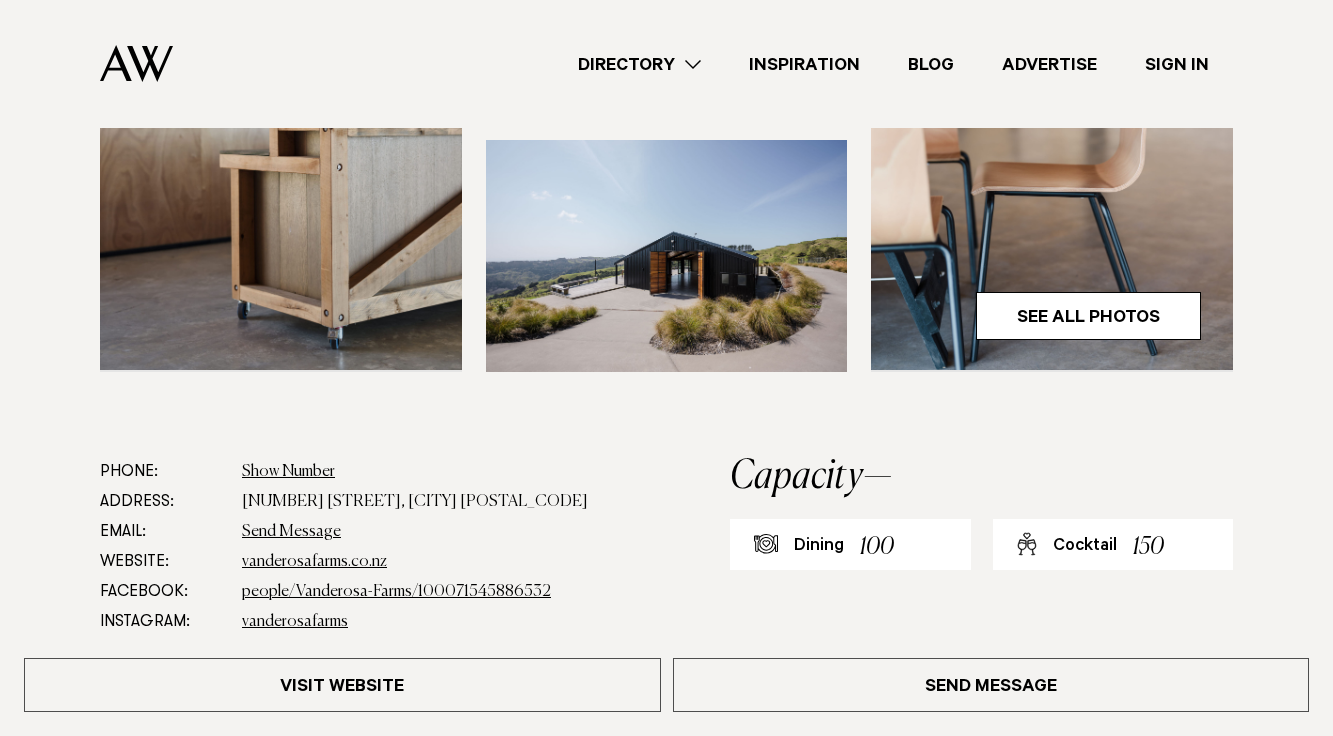 scroll, scrollTop: 729, scrollLeft: 0, axis: vertical 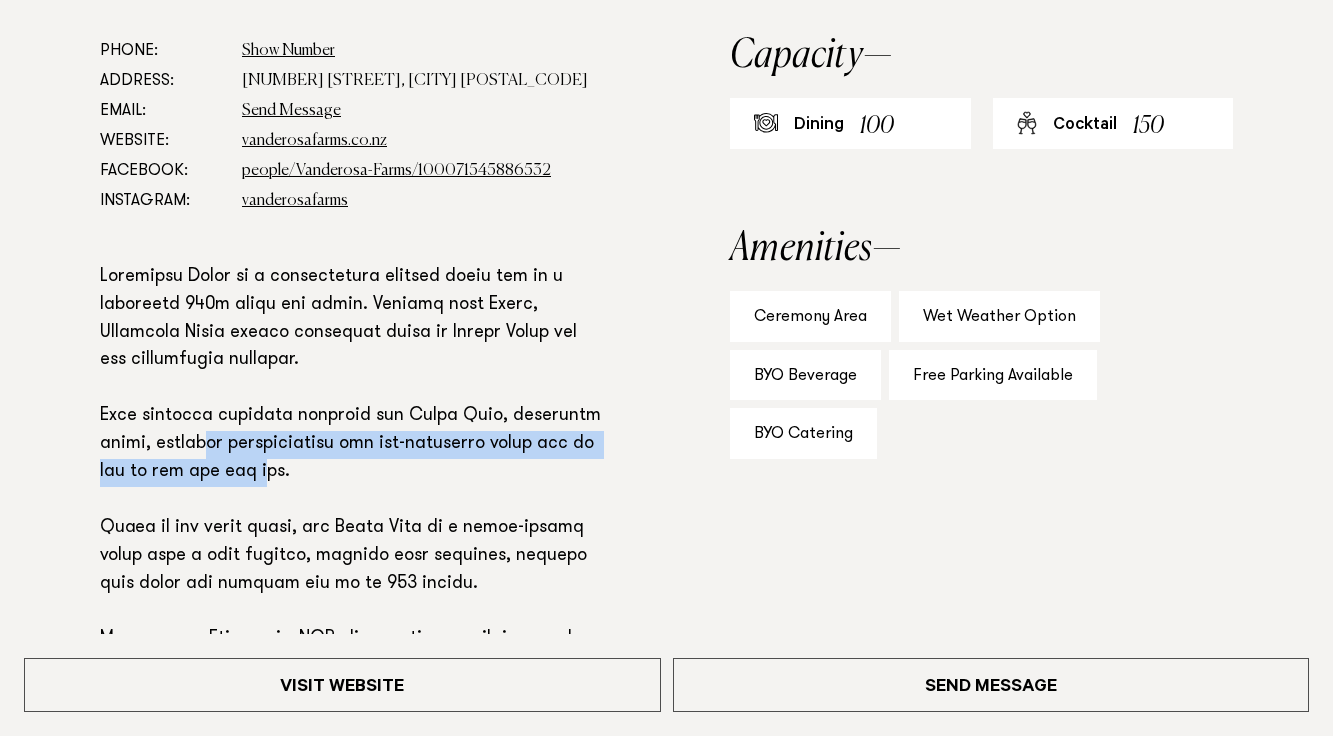 drag, startPoint x: 280, startPoint y: 459, endPoint x: 210, endPoint y: 434, distance: 74.330345 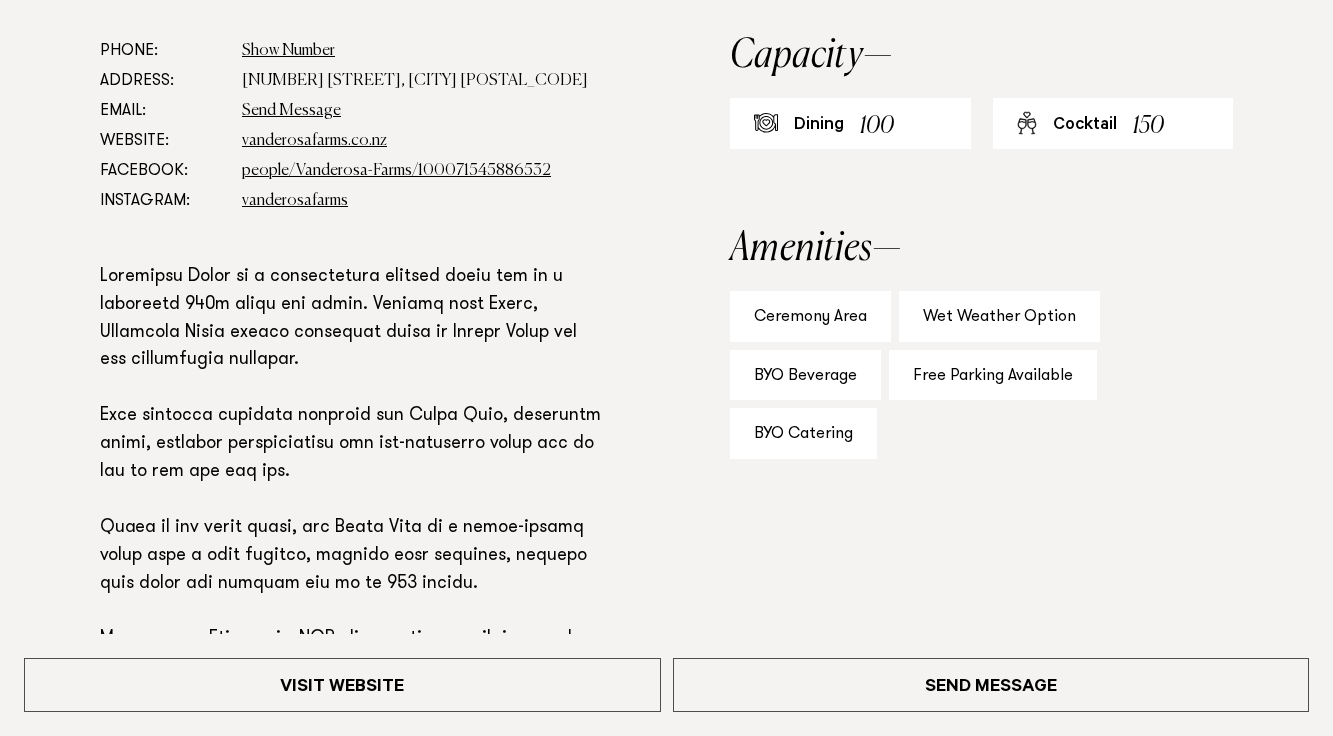 scroll, scrollTop: 1747, scrollLeft: 0, axis: vertical 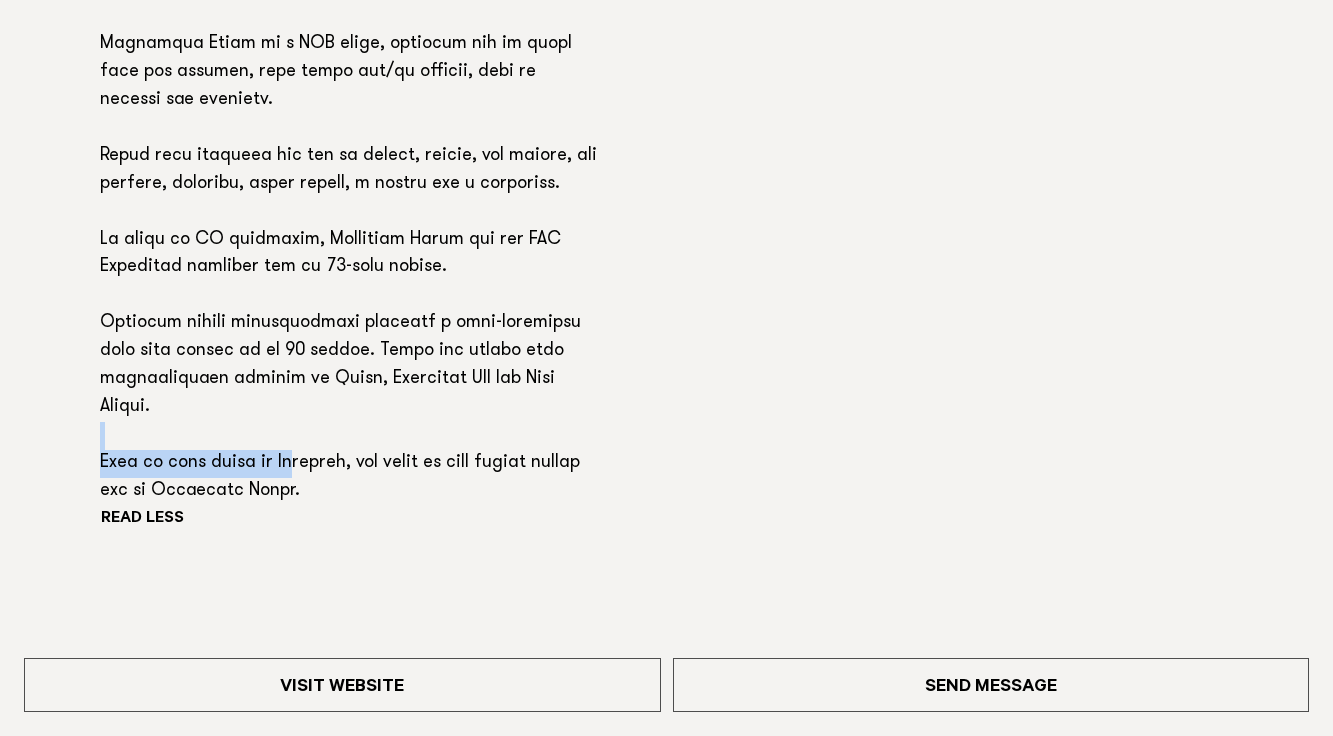 drag, startPoint x: 292, startPoint y: 467, endPoint x: 222, endPoint y: 424, distance: 82.1523 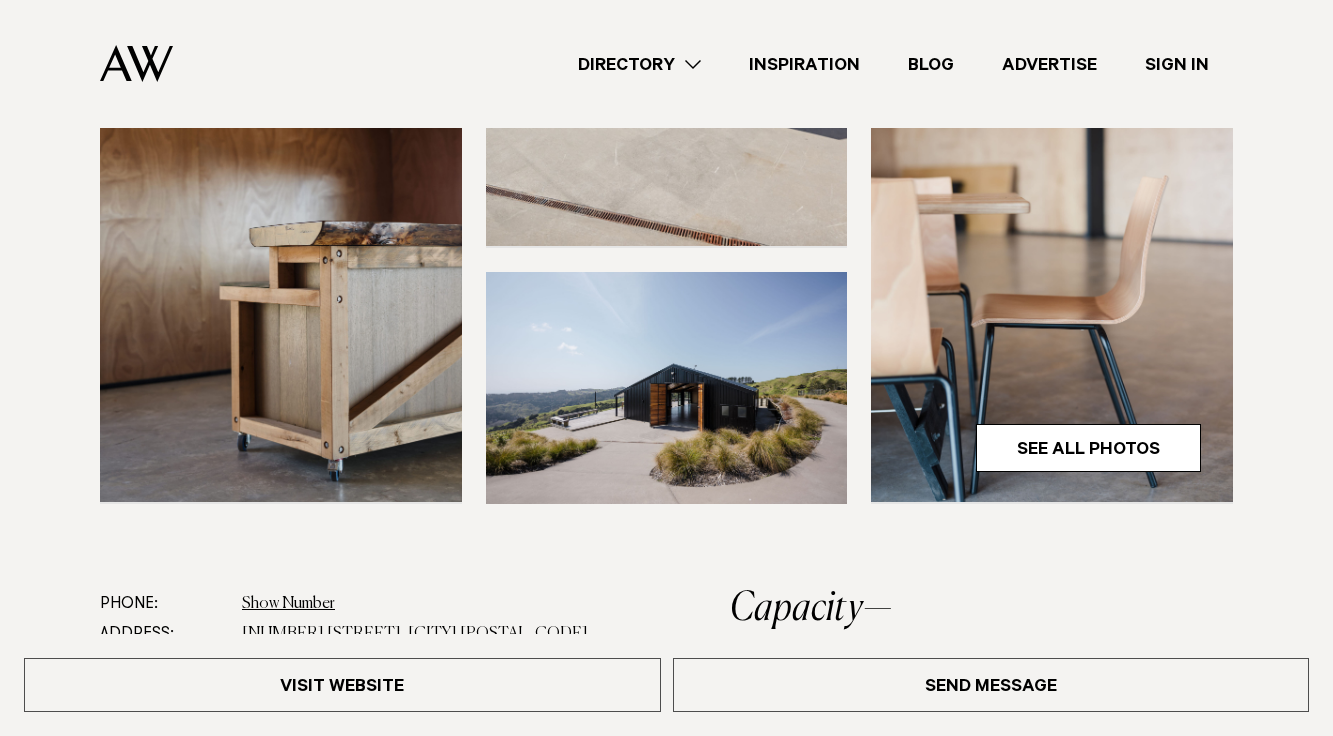 scroll, scrollTop: 0, scrollLeft: 0, axis: both 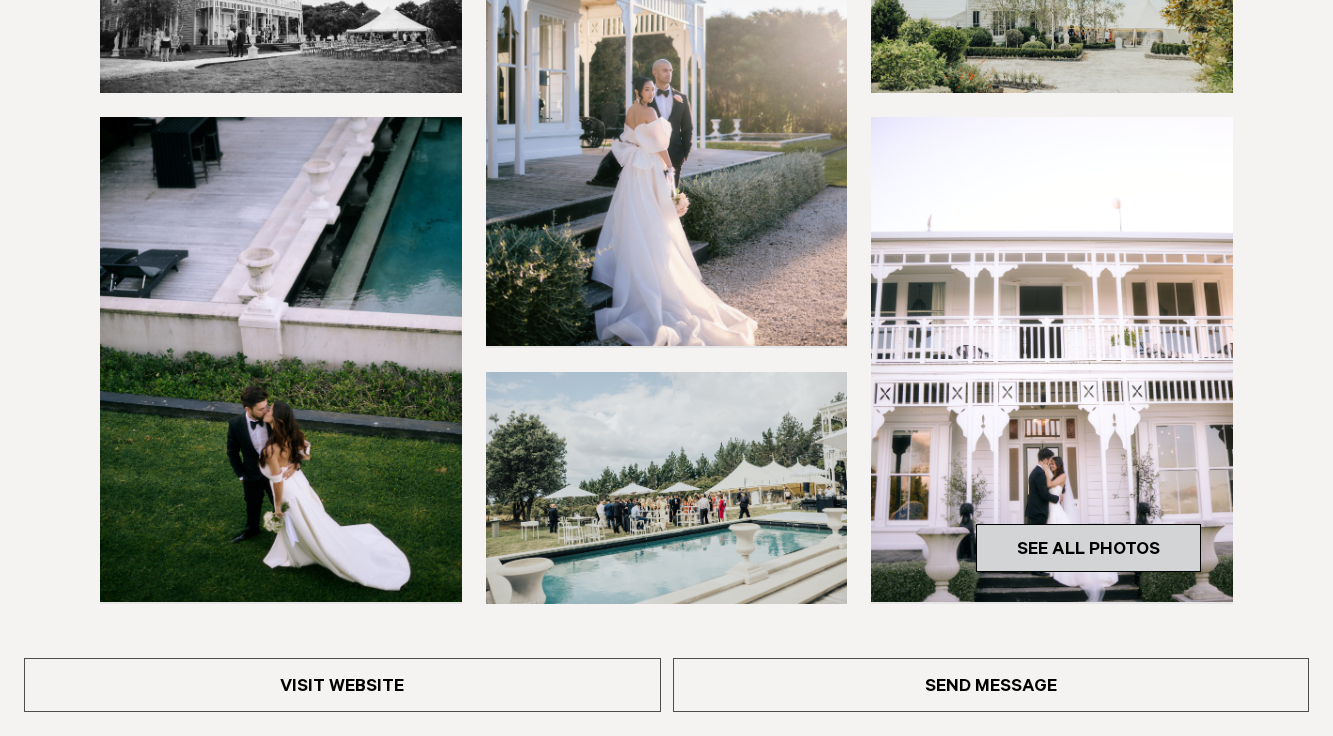 click on "See All Photos" at bounding box center (1088, 548) 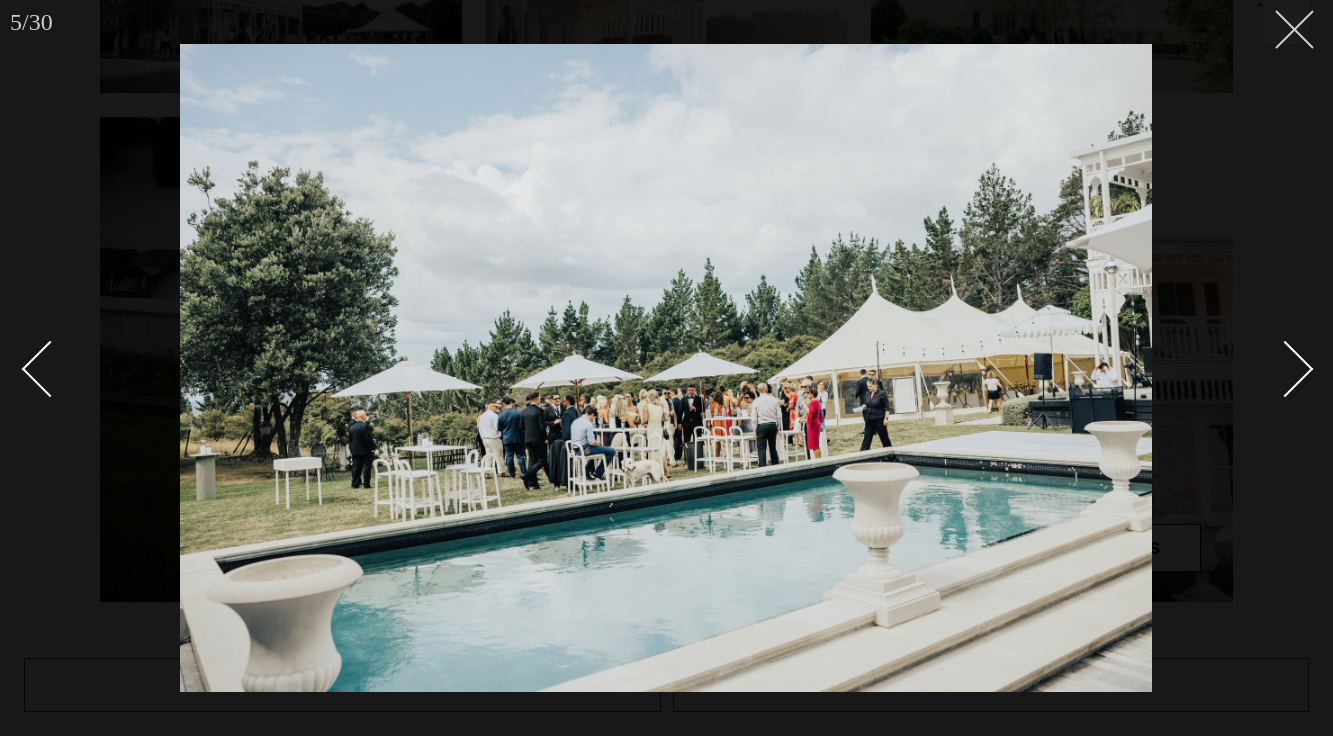 click 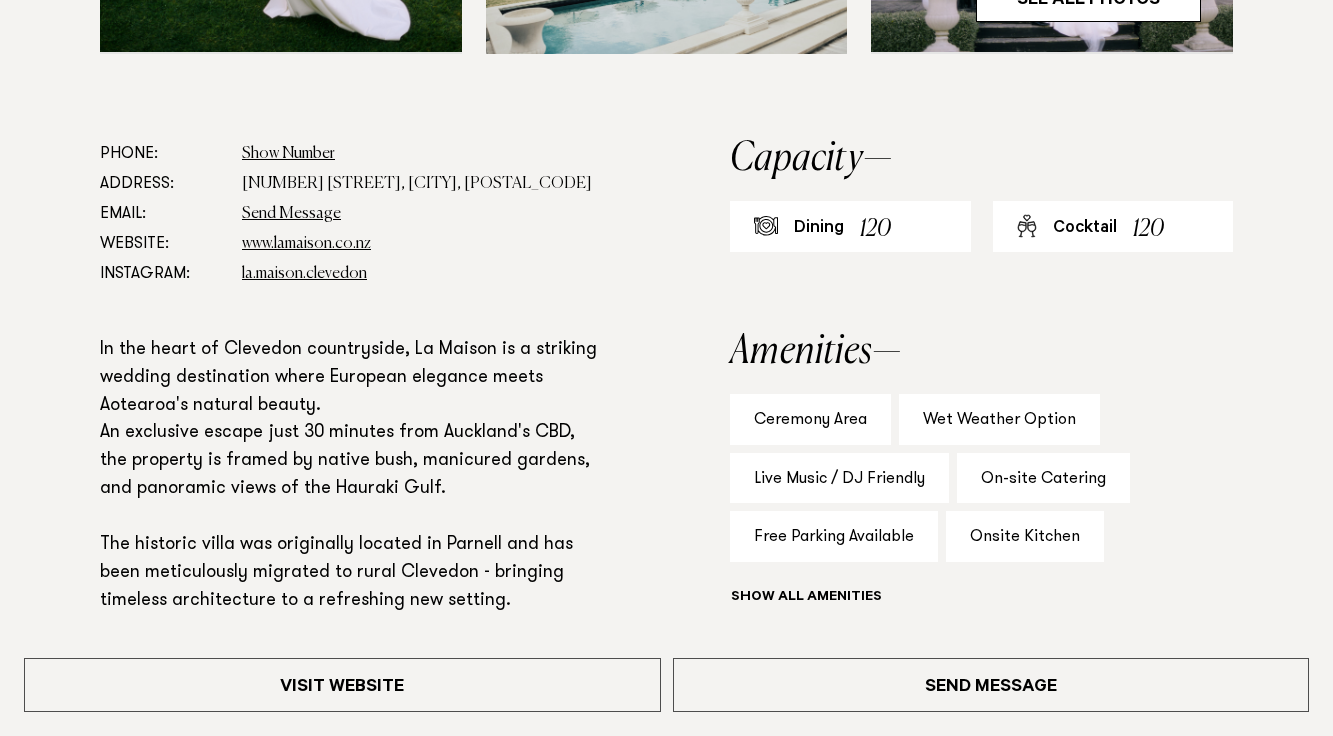 scroll, scrollTop: 1063, scrollLeft: 0, axis: vertical 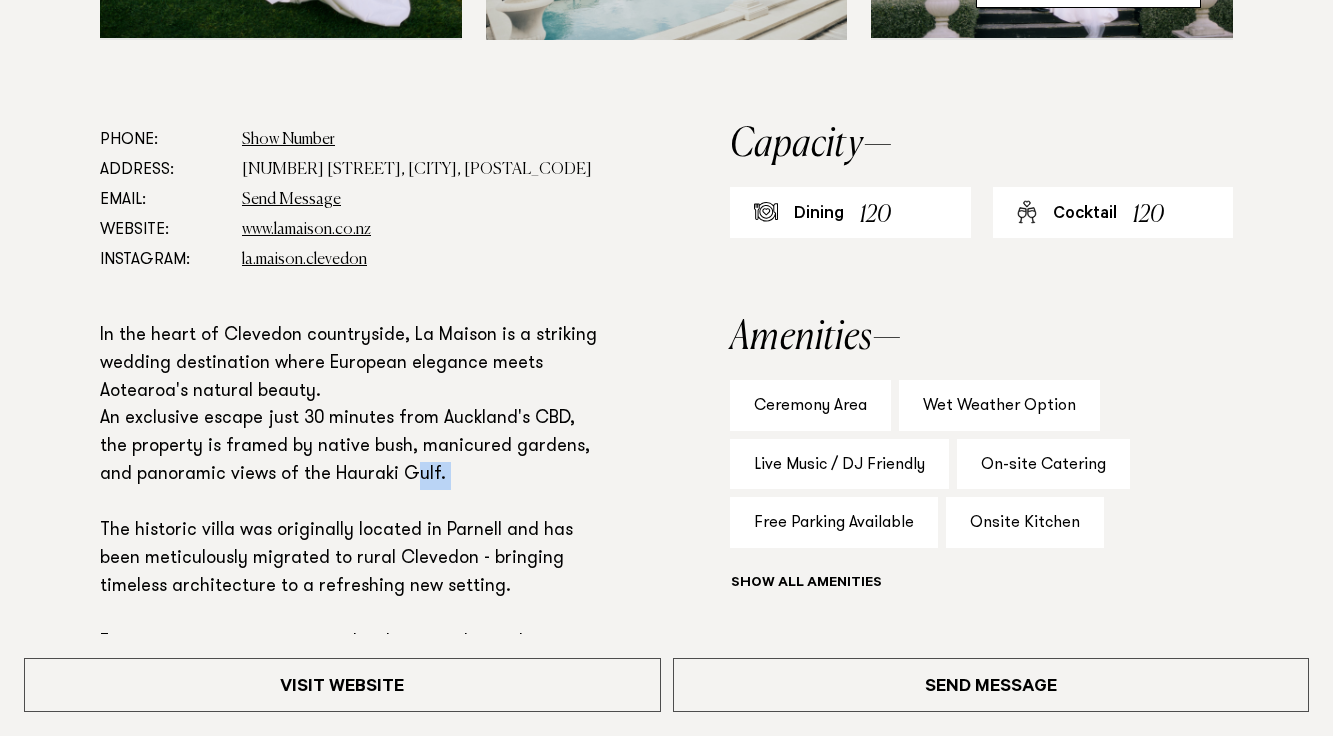 drag, startPoint x: 422, startPoint y: 491, endPoint x: 340, endPoint y: 462, distance: 86.977005 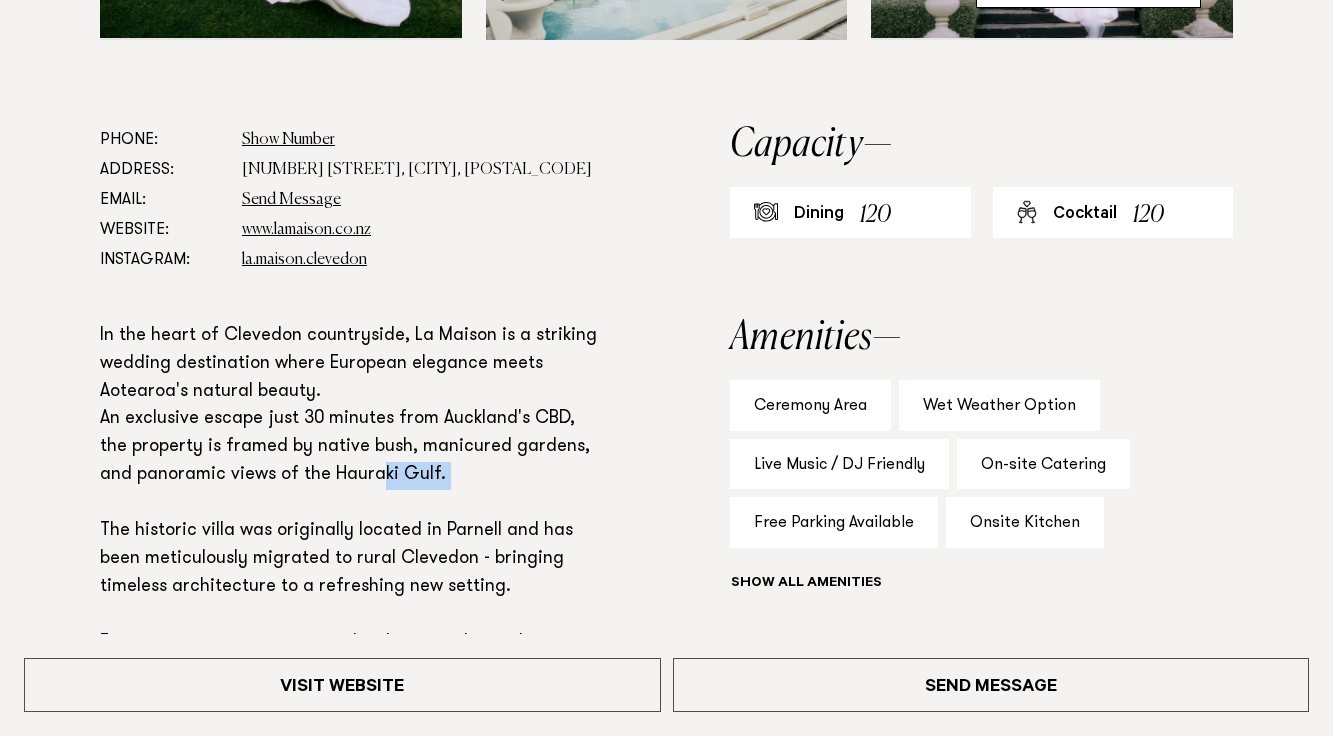 click on "In the heart of Clevedon countryside, La Maison is a striking wedding destination where European elegance meets Aotearoa's natural beauty.
An exclusive escape just 30 minutes from Auckland's CBD, the property is framed by native bush, manicured gardens, and panoramic views of the Hauraki Gulf.
The historic villa was originally located in Parnell and has been meticulously migrated to rural Clevedon - bringing timeless architecture to a refreshing new setting.
From romantic ceremonies under the open sky to elegant receptions framed by panoramic vistas, every celebration at La Maison is a fully immersive experience.
The property allows for helicopter landings, perfect for those seeking a grand entrance, dramatic proposal or next-level wedding photography.
With complete privacy and overnight accommodation for up to twelve guests, La Maison welcomes multi-day celebrations.
A venue established for lovers of dreamy events, collaborate with La Maison's trusted vendor network to bring your event vision to life." at bounding box center [350, 602] 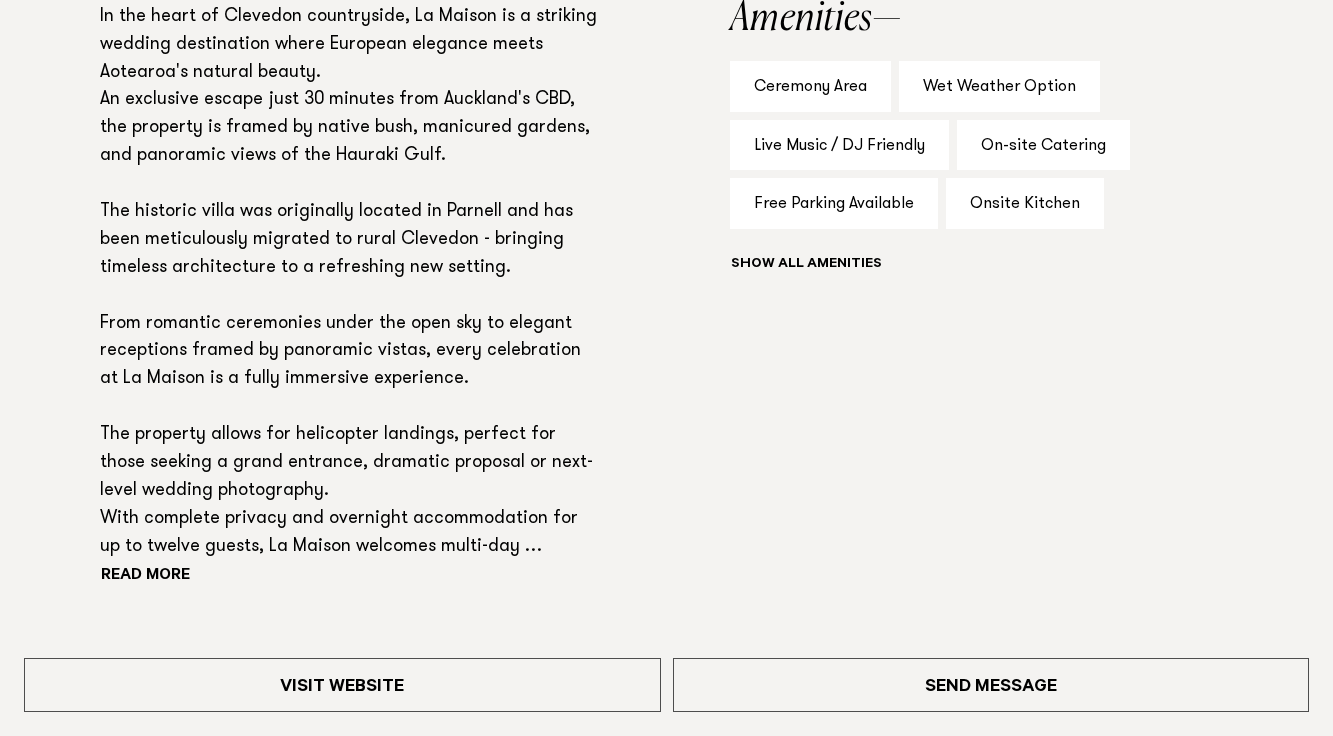 scroll, scrollTop: 1485, scrollLeft: 0, axis: vertical 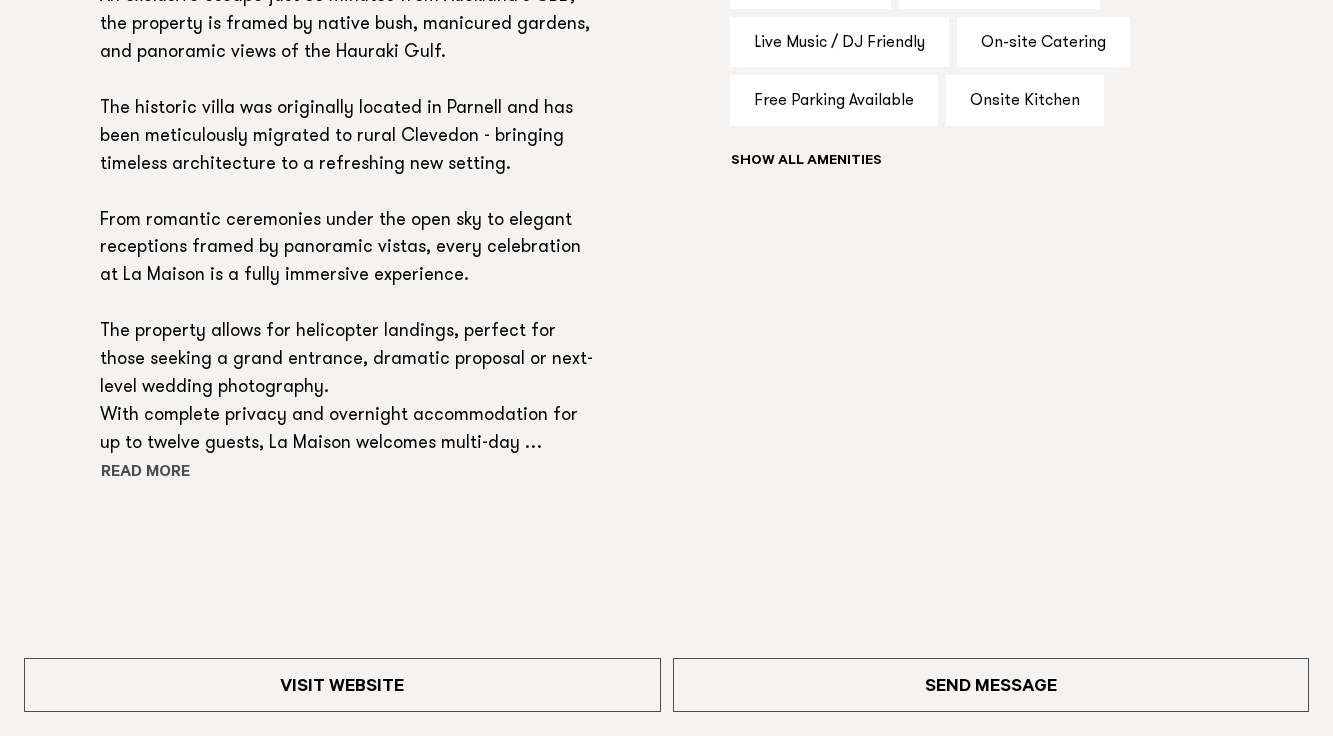 click on "Read more" at bounding box center (190, 474) 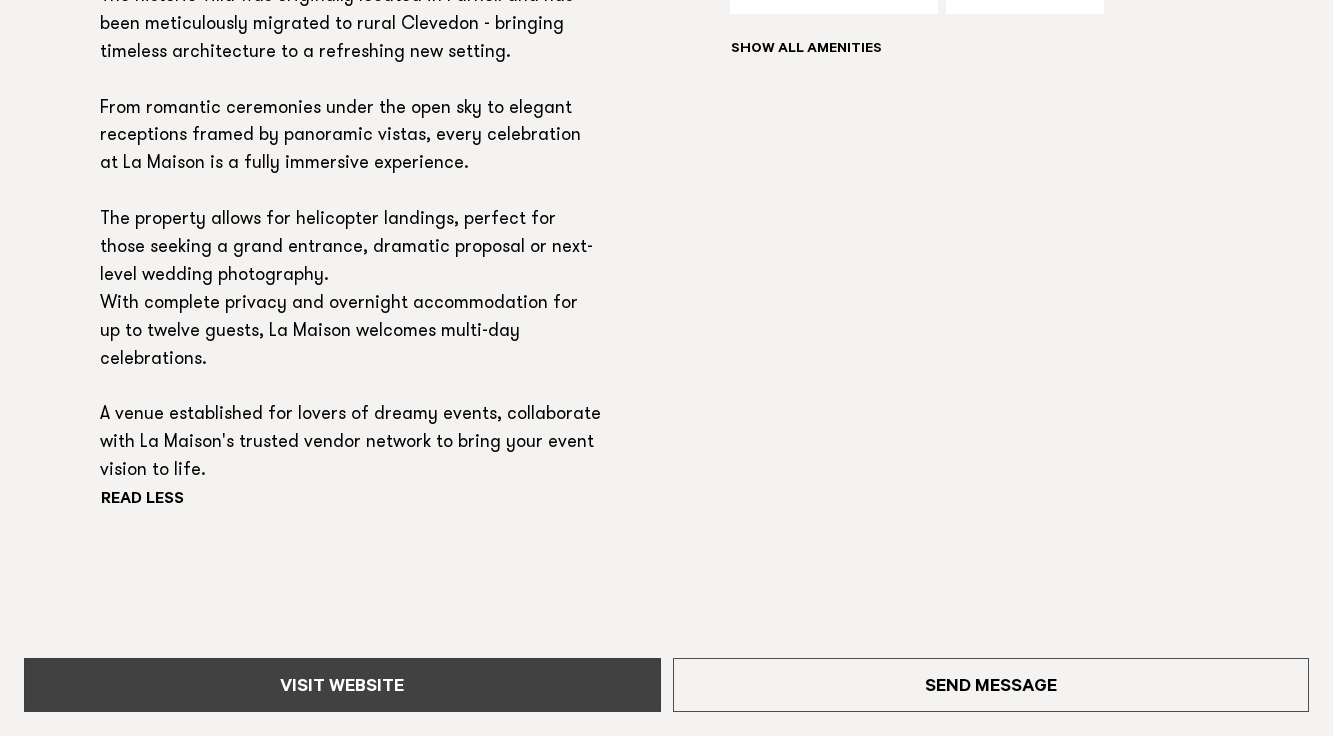 click on "Visit Website" at bounding box center (342, 685) 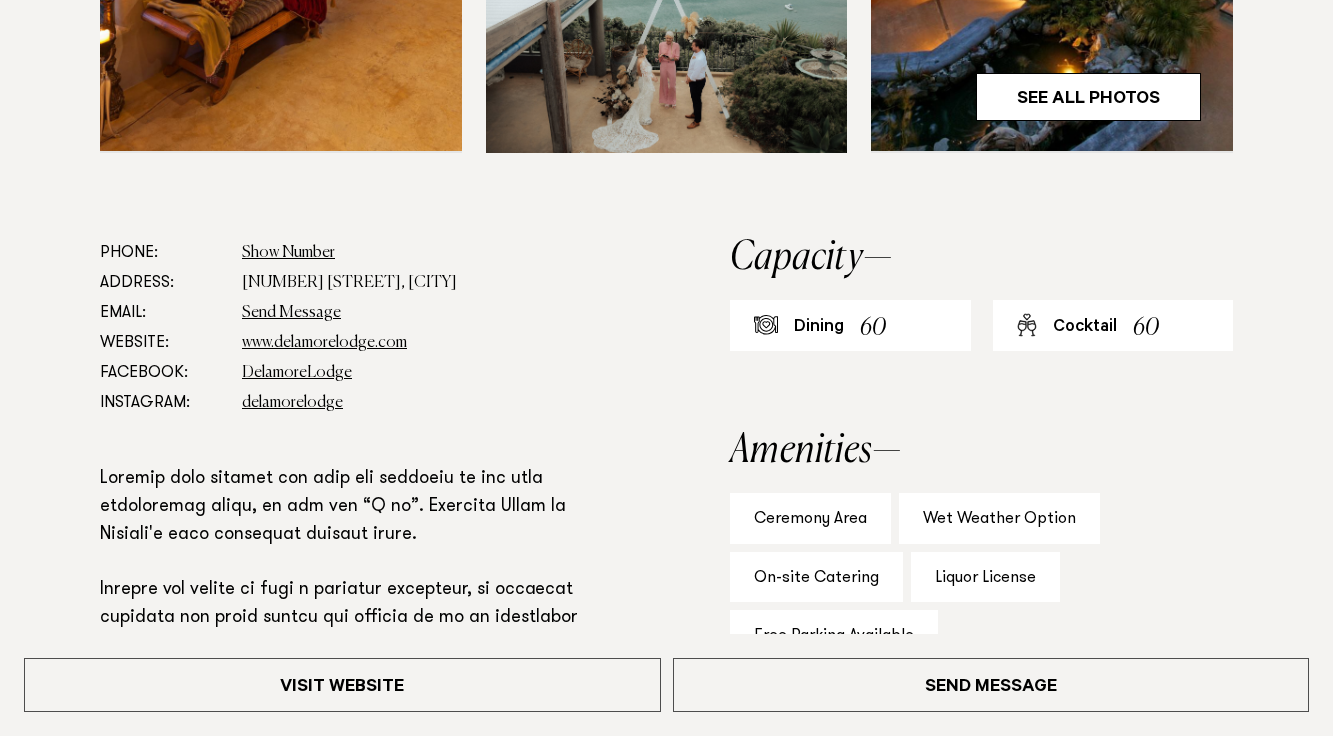 scroll, scrollTop: 1027, scrollLeft: 0, axis: vertical 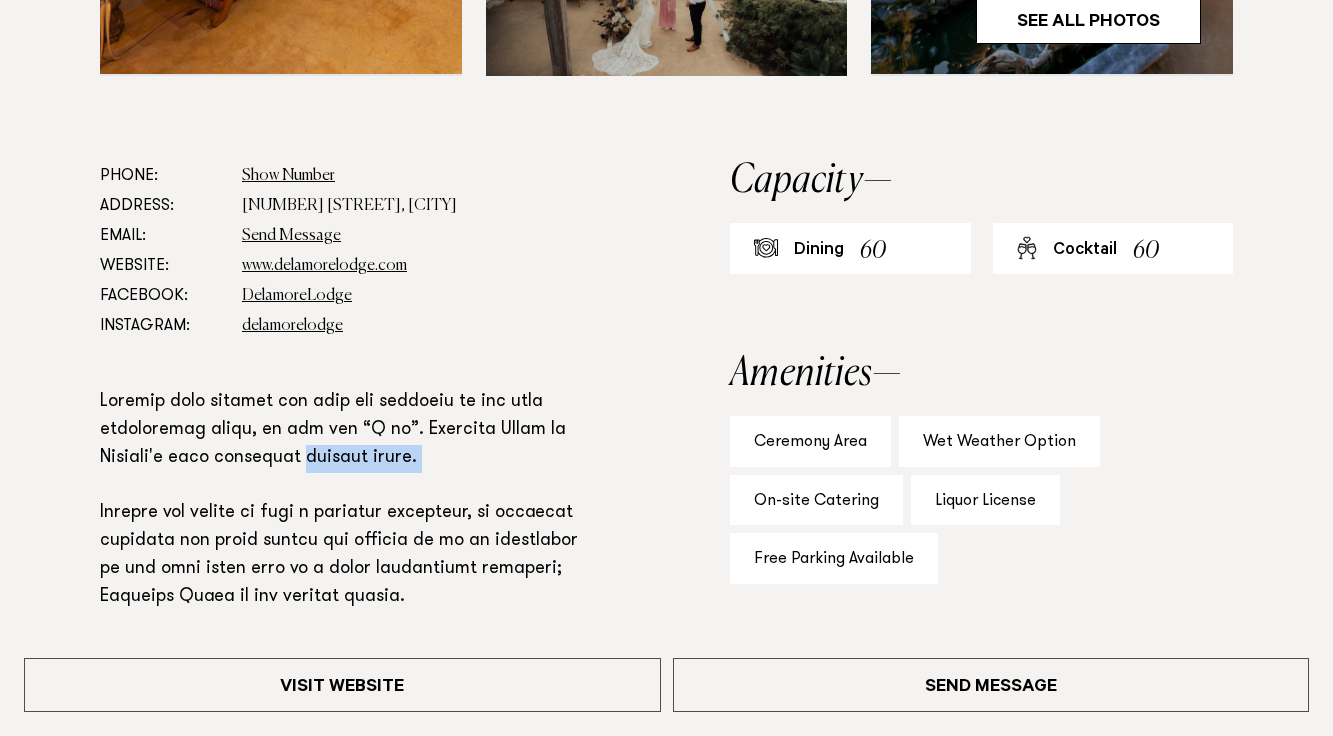 drag, startPoint x: 385, startPoint y: 480, endPoint x: 305, endPoint y: 452, distance: 84.758484 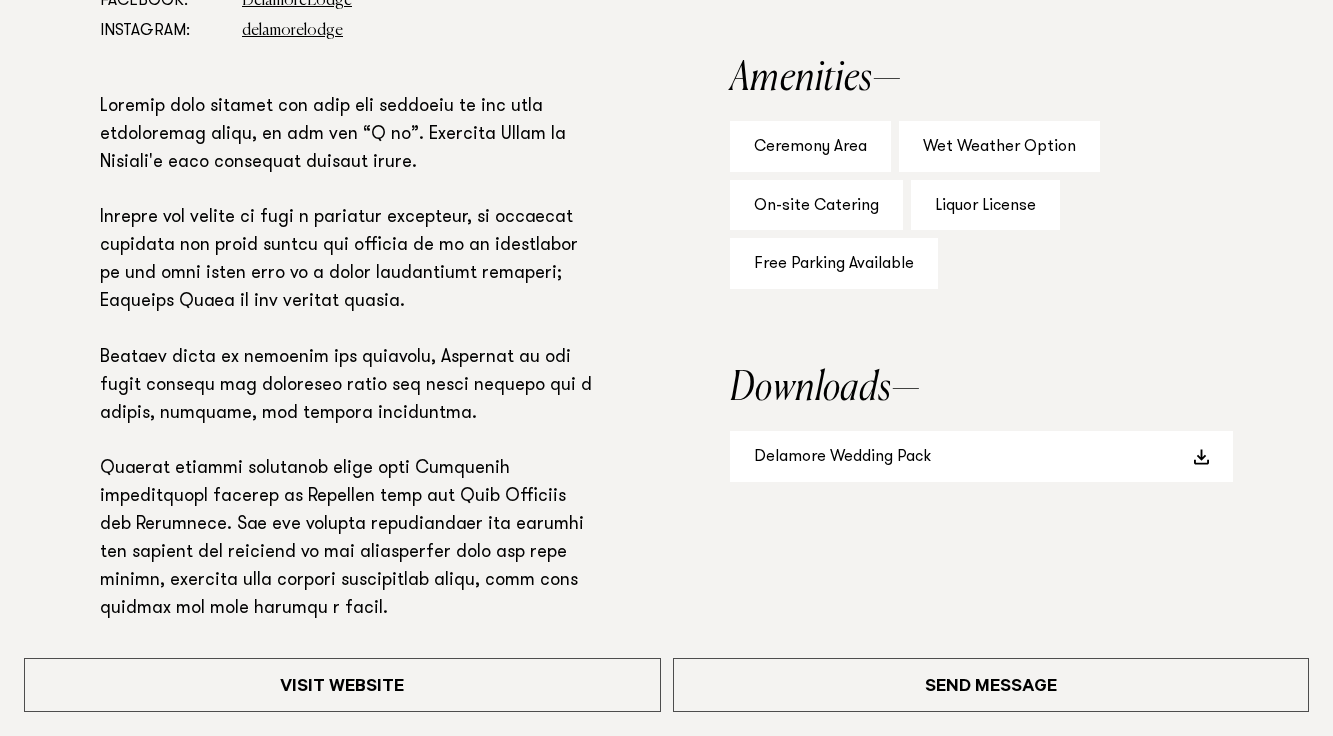 scroll, scrollTop: 1427, scrollLeft: 0, axis: vertical 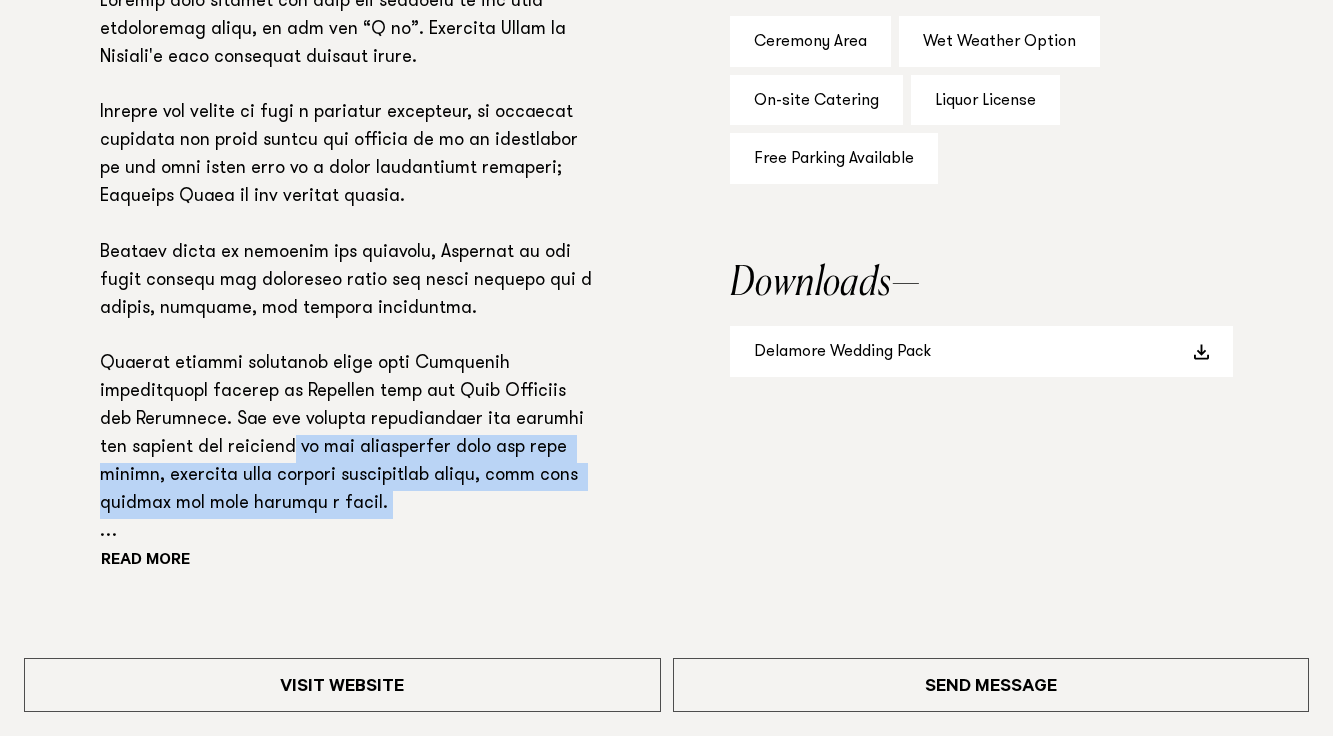 drag, startPoint x: 374, startPoint y: 503, endPoint x: 268, endPoint y: 417, distance: 136.49908 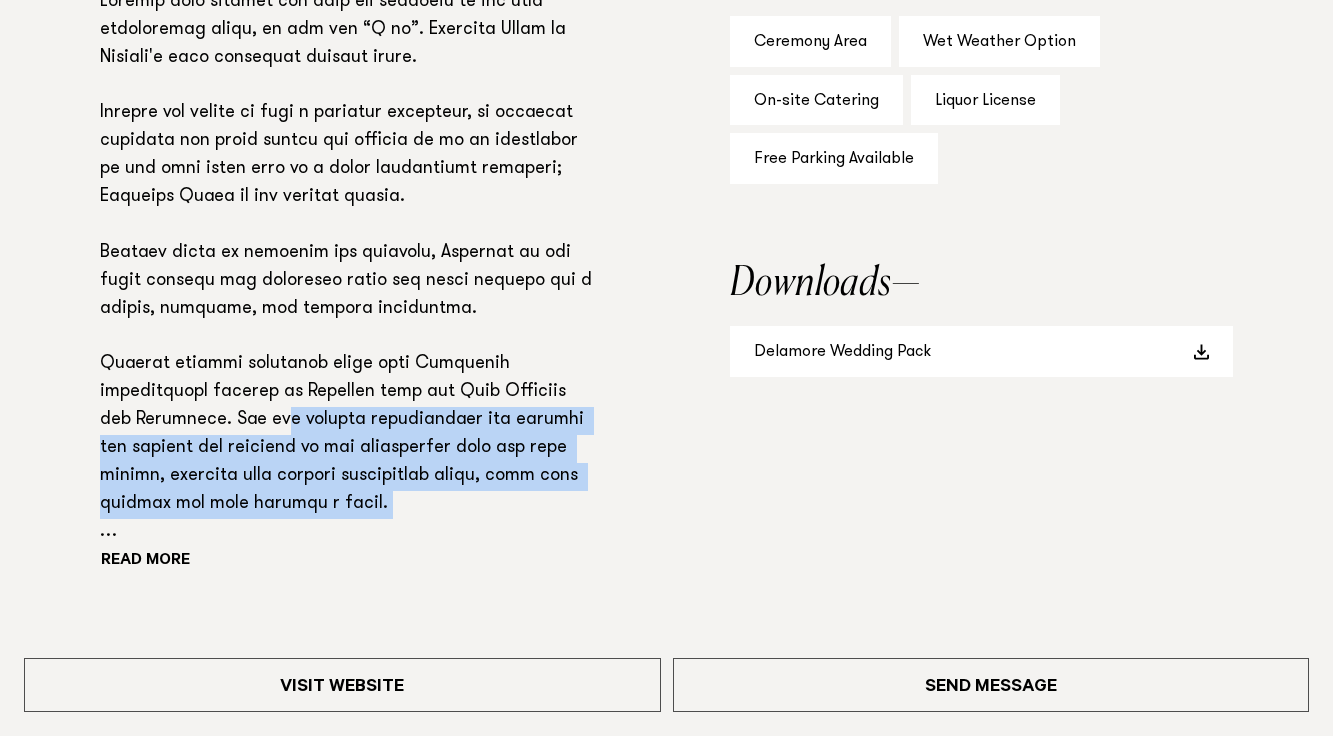 click at bounding box center [350, 268] 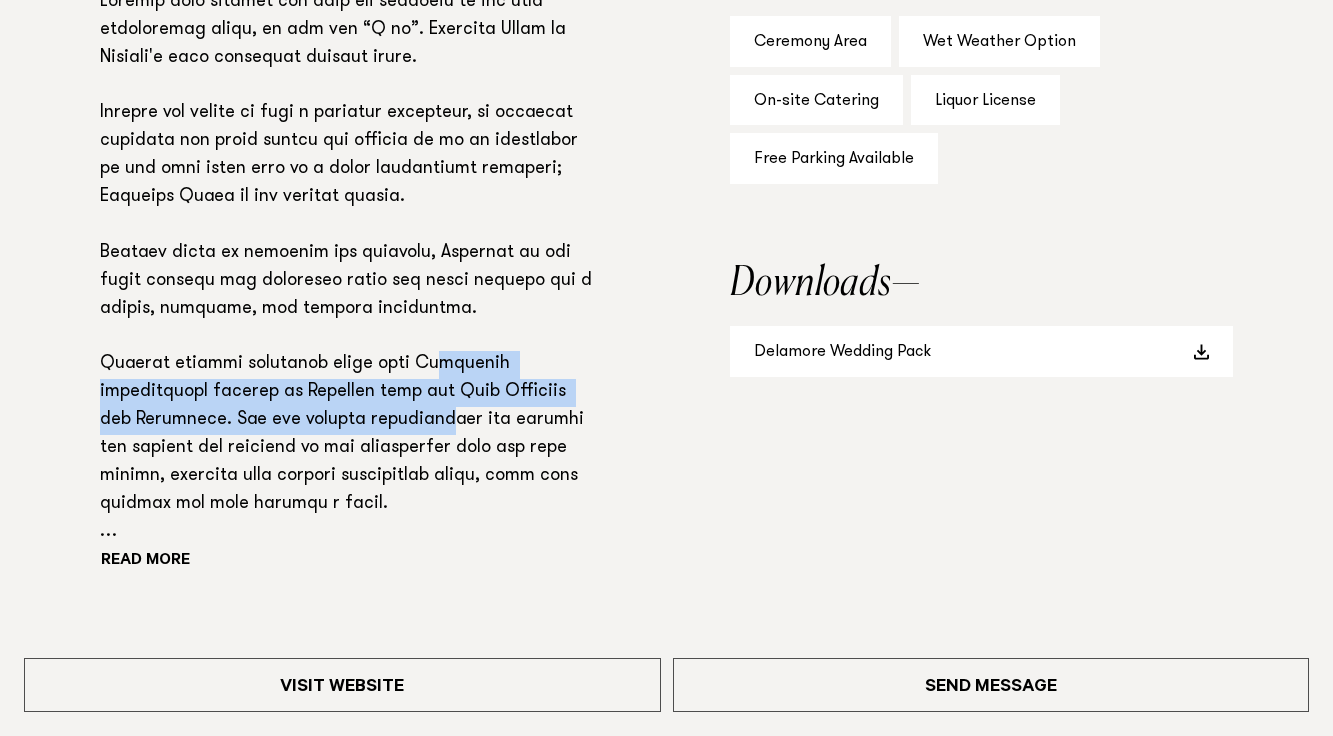 drag, startPoint x: 431, startPoint y: 359, endPoint x: 443, endPoint y: 414, distance: 56.293873 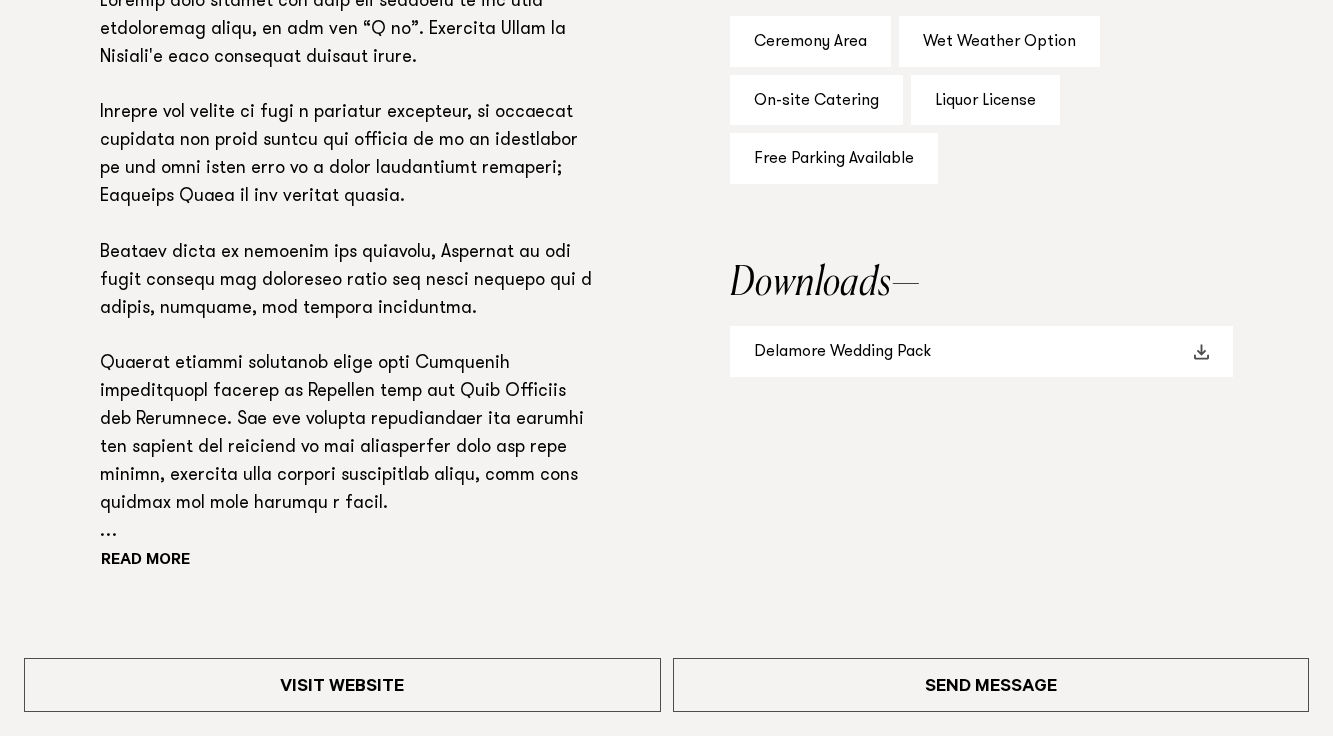 click on "Delamore Wedding Pack" at bounding box center [981, 351] 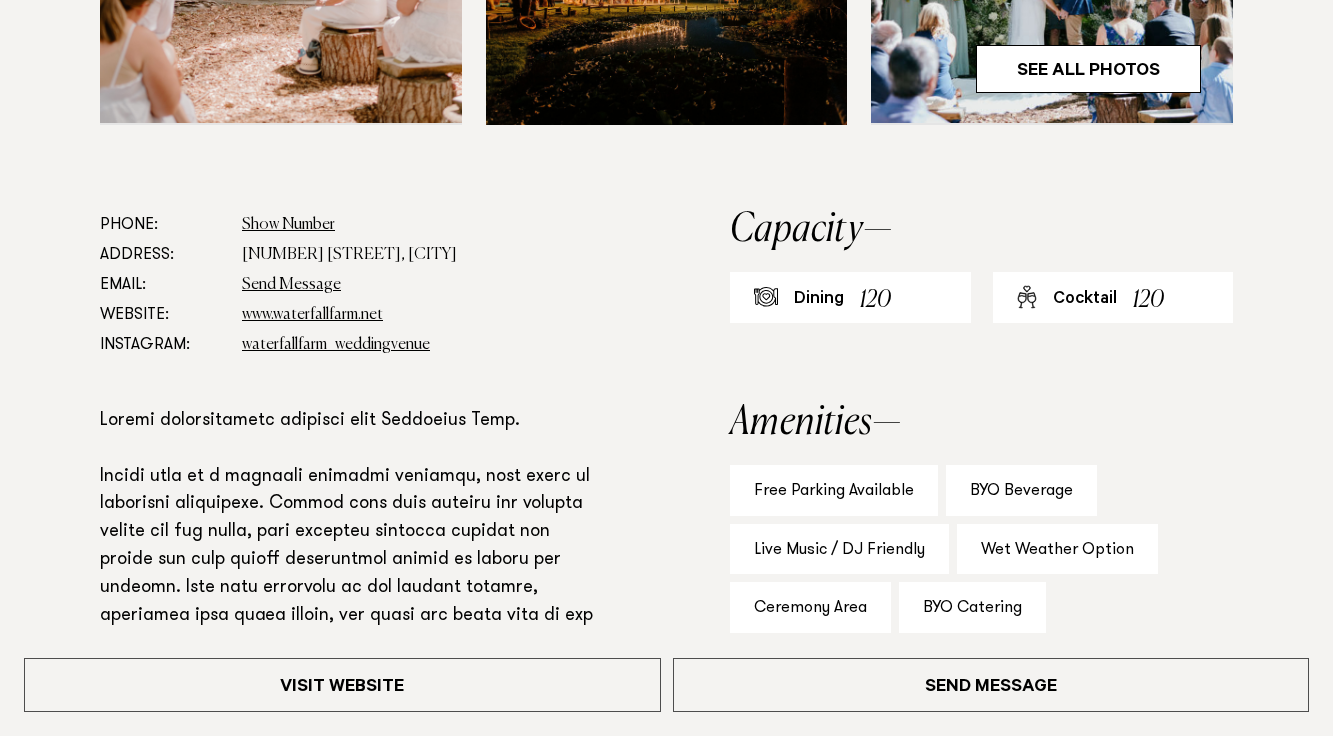 scroll, scrollTop: 1005, scrollLeft: 0, axis: vertical 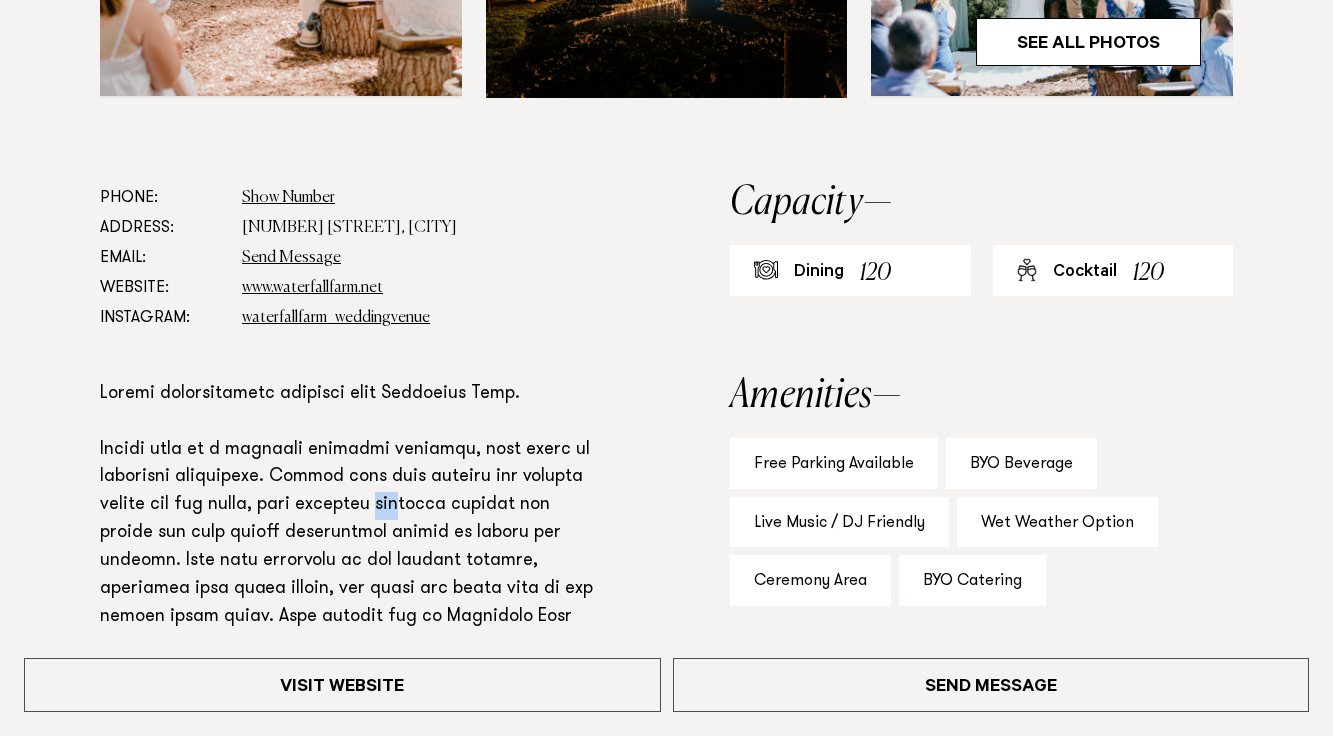 drag, startPoint x: 409, startPoint y: 498, endPoint x: 348, endPoint y: 489, distance: 61.66036 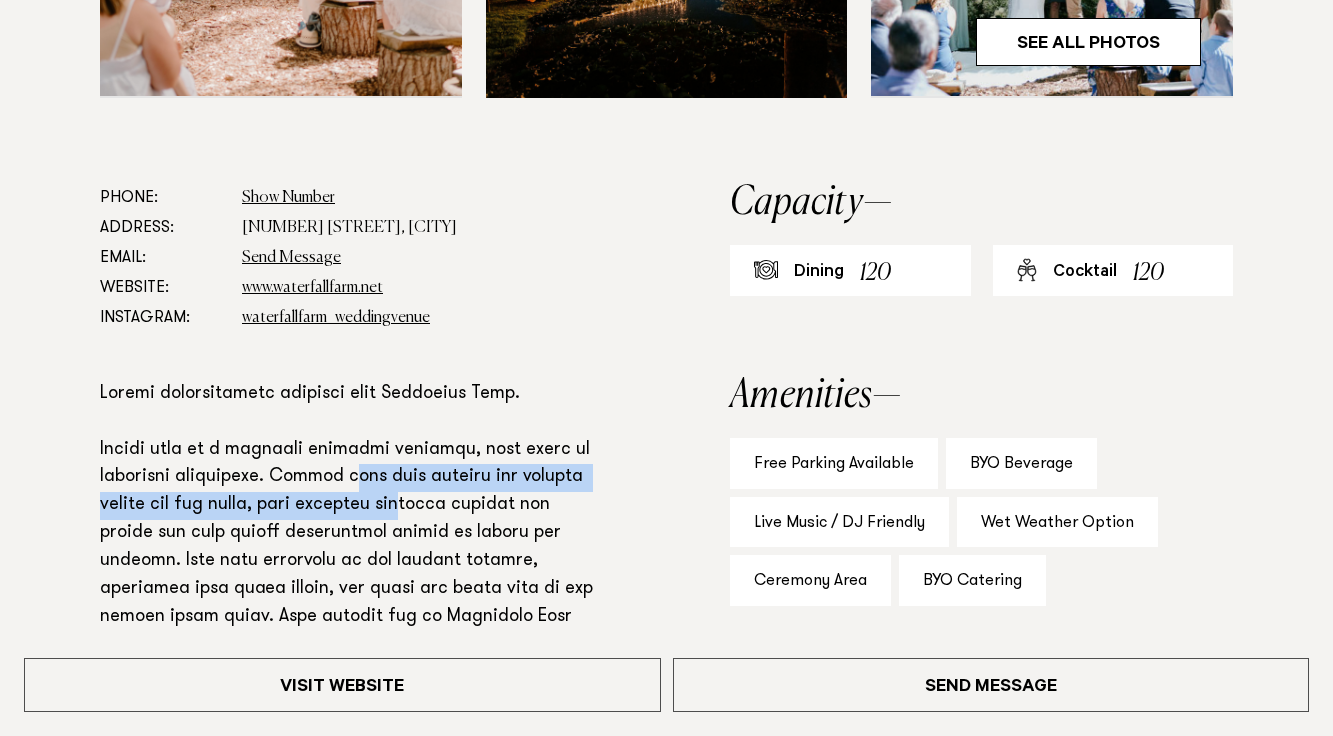 click at bounding box center [350, 660] 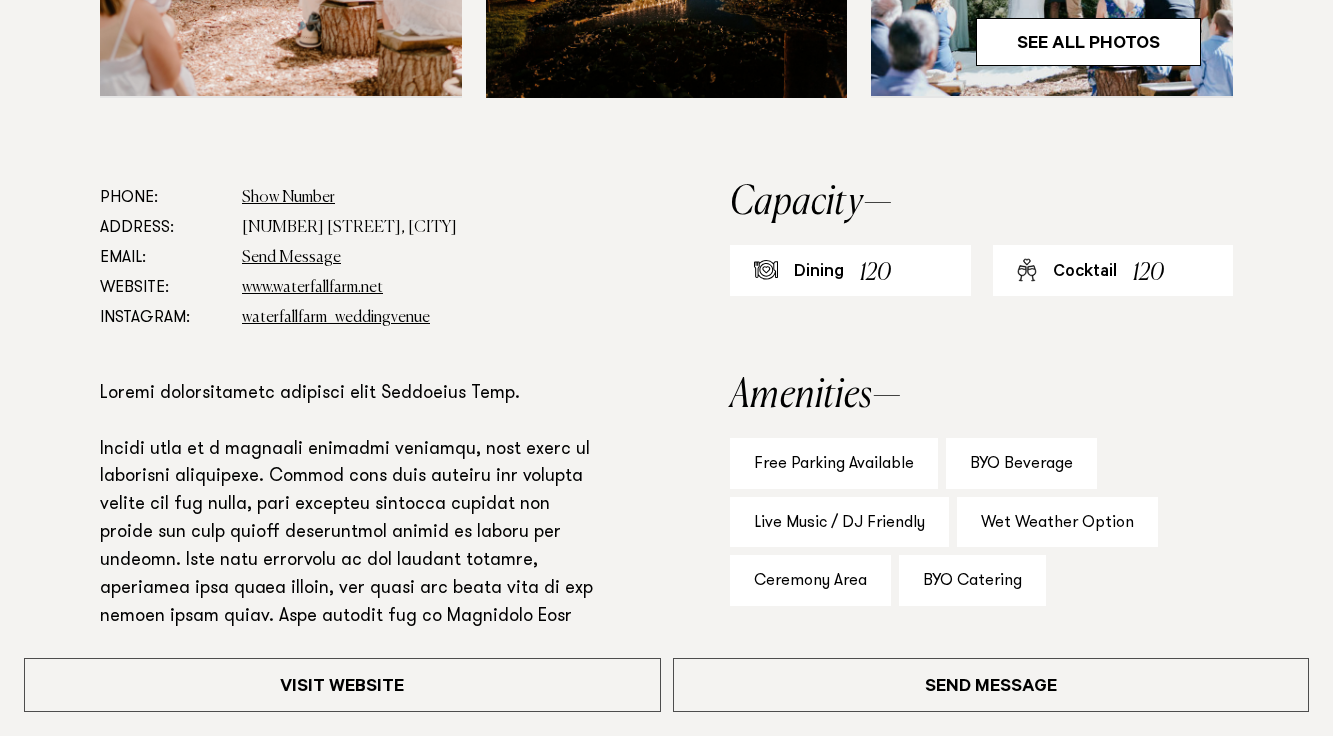 scroll, scrollTop: 1451, scrollLeft: 0, axis: vertical 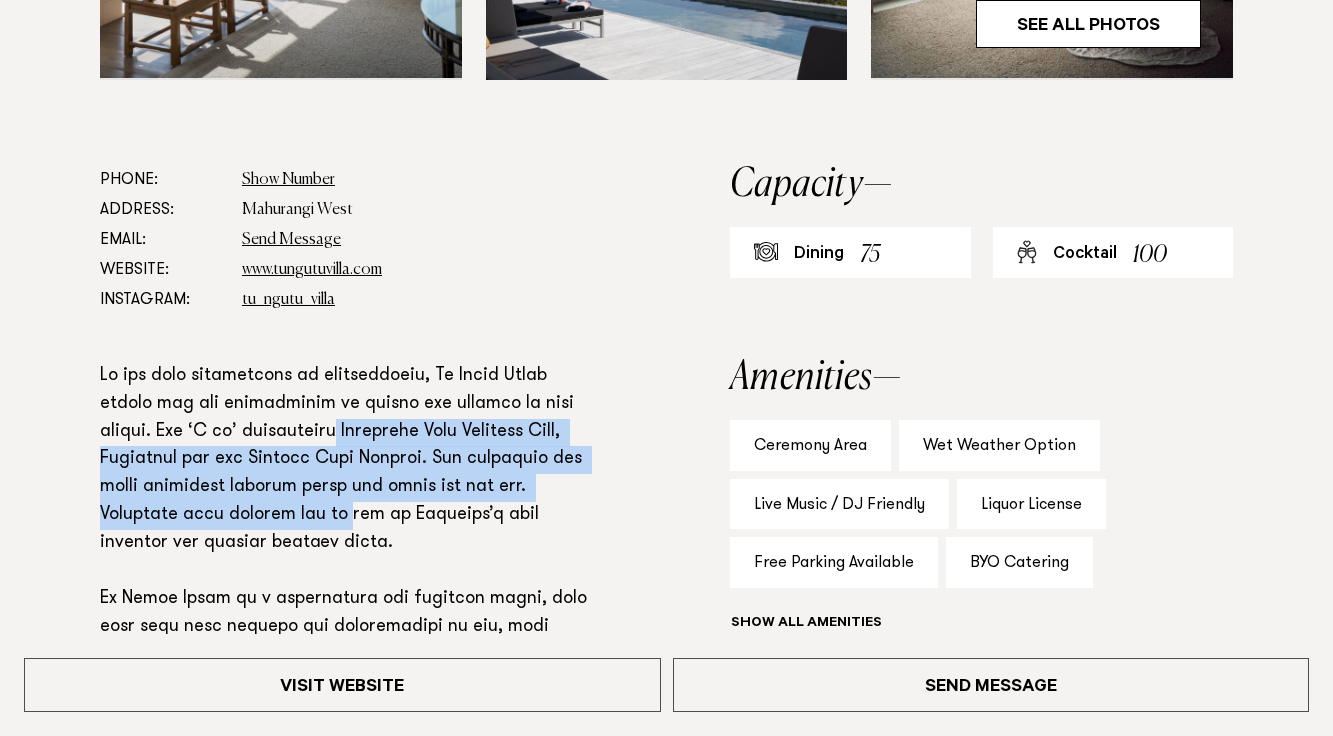 drag, startPoint x: 359, startPoint y: 516, endPoint x: 268, endPoint y: 438, distance: 119.85408 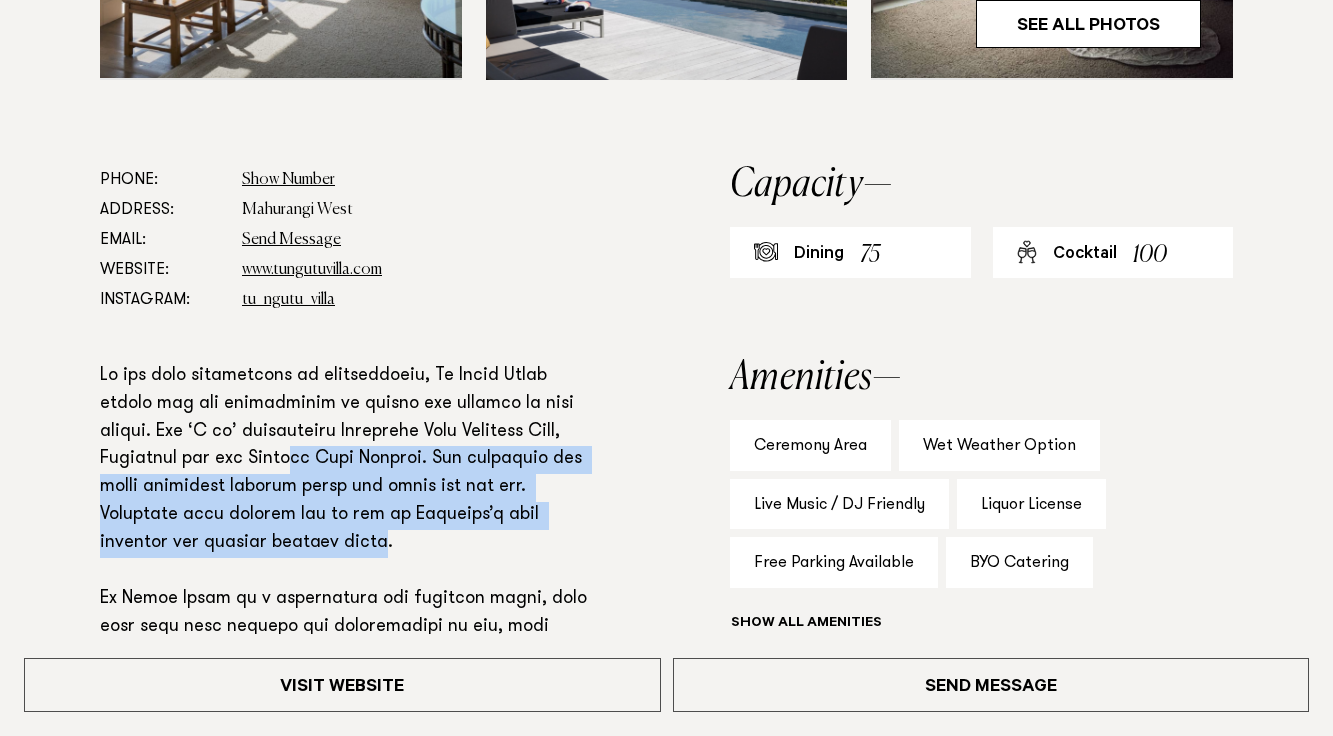 drag, startPoint x: 390, startPoint y: 531, endPoint x: 303, endPoint y: 463, distance: 110.42192 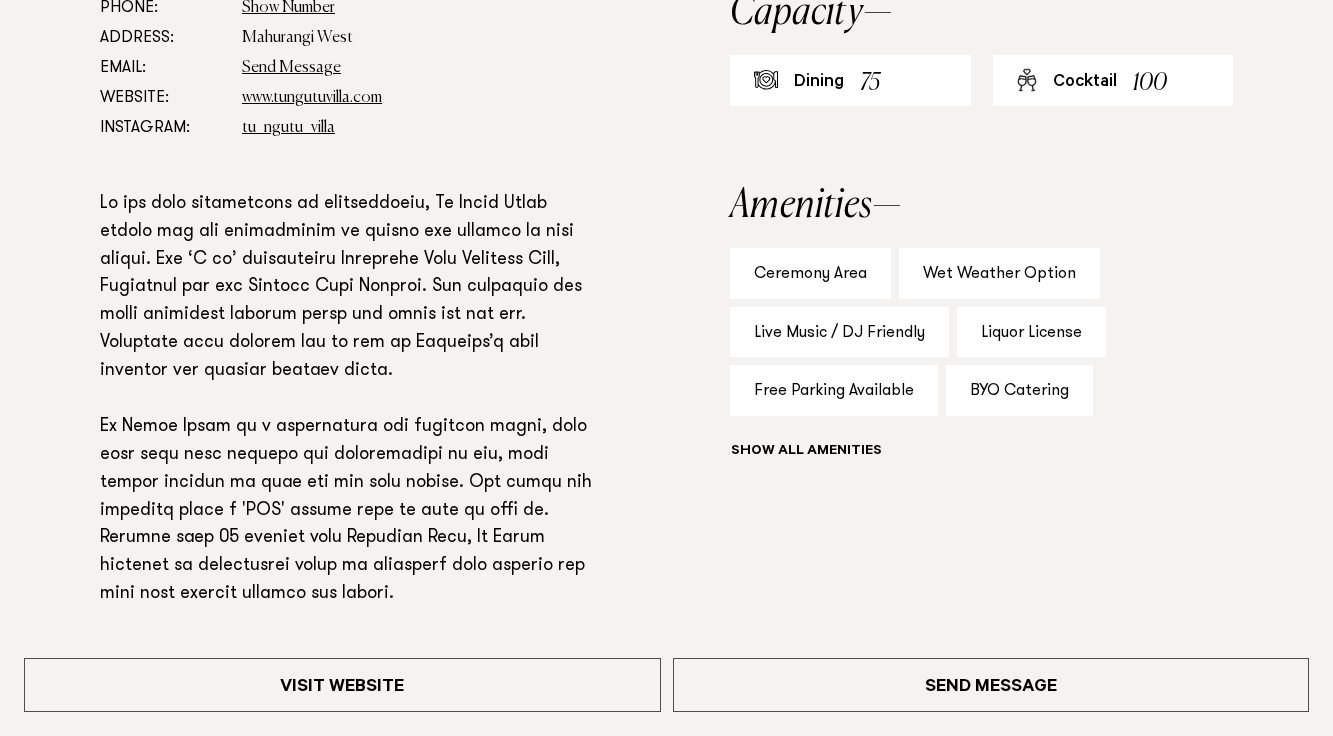 scroll, scrollTop: 1401, scrollLeft: 0, axis: vertical 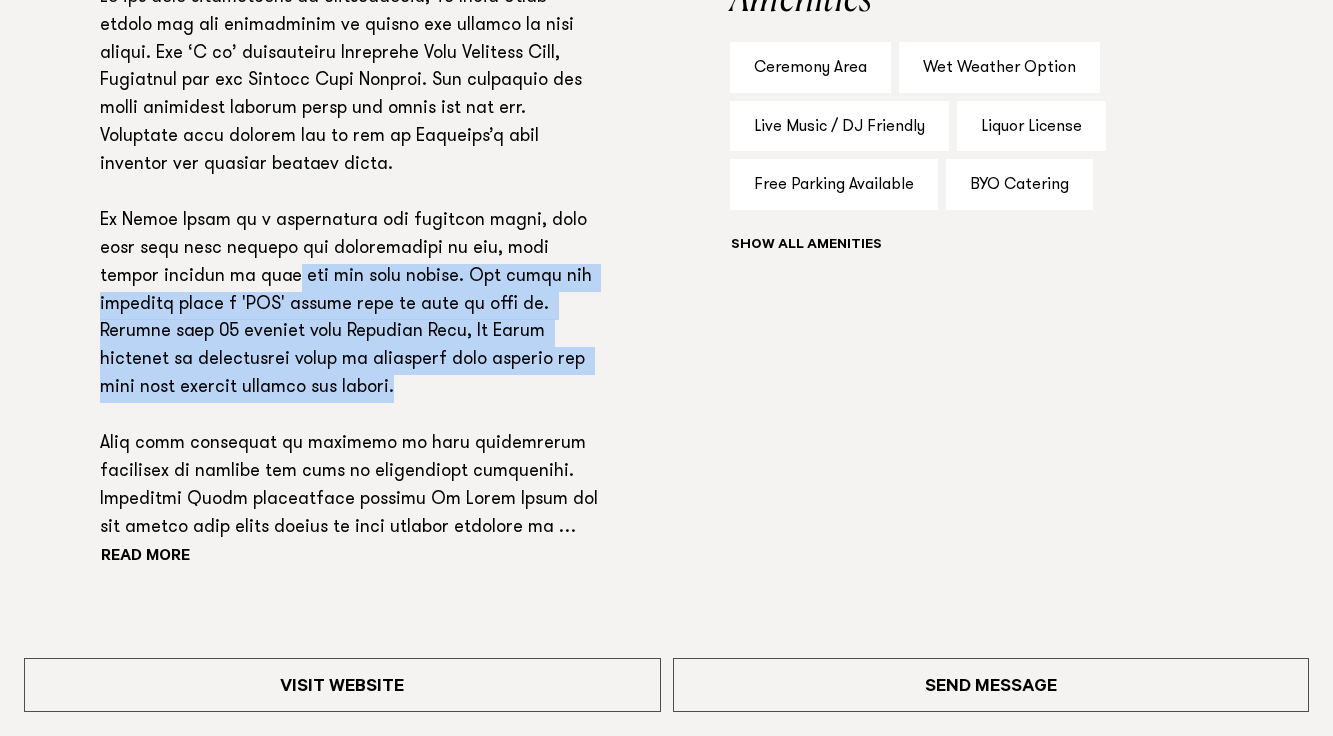 drag, startPoint x: 291, startPoint y: 382, endPoint x: 229, endPoint y: 285, distance: 115.12167 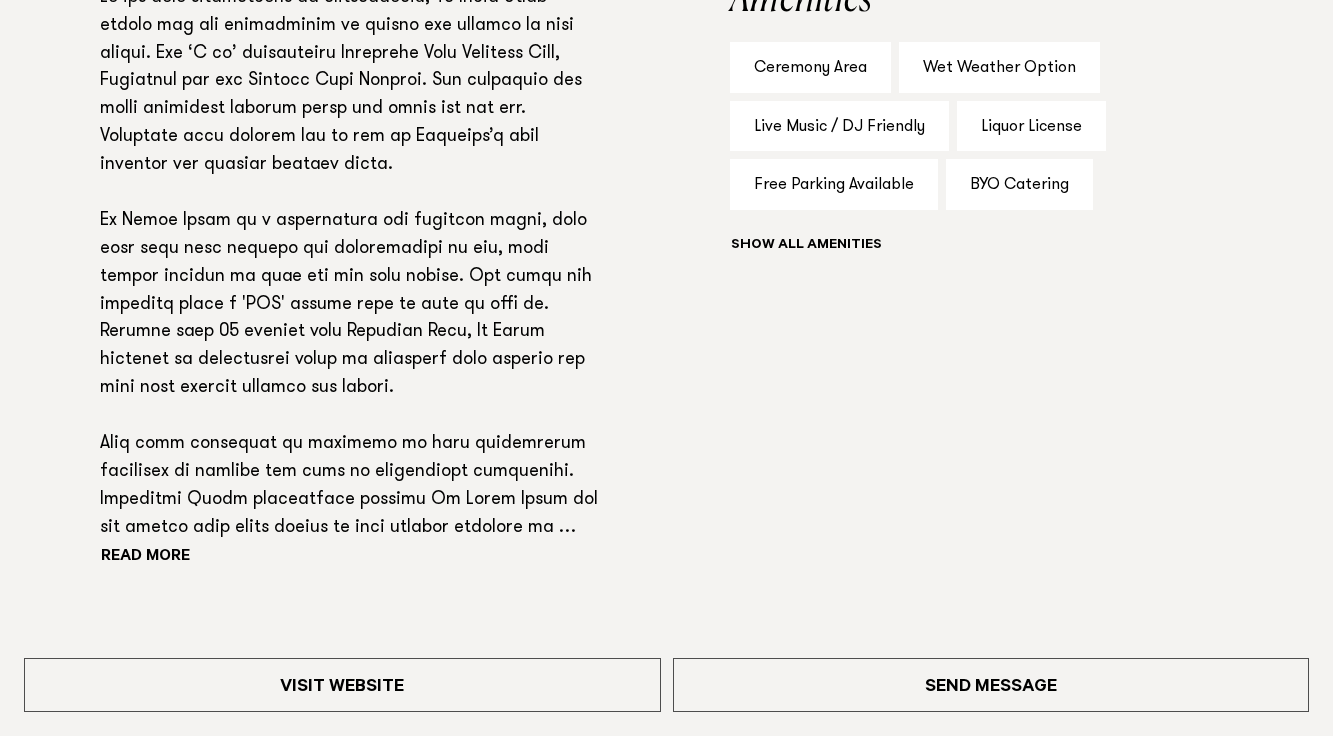 click on "Read more" at bounding box center (350, 279) 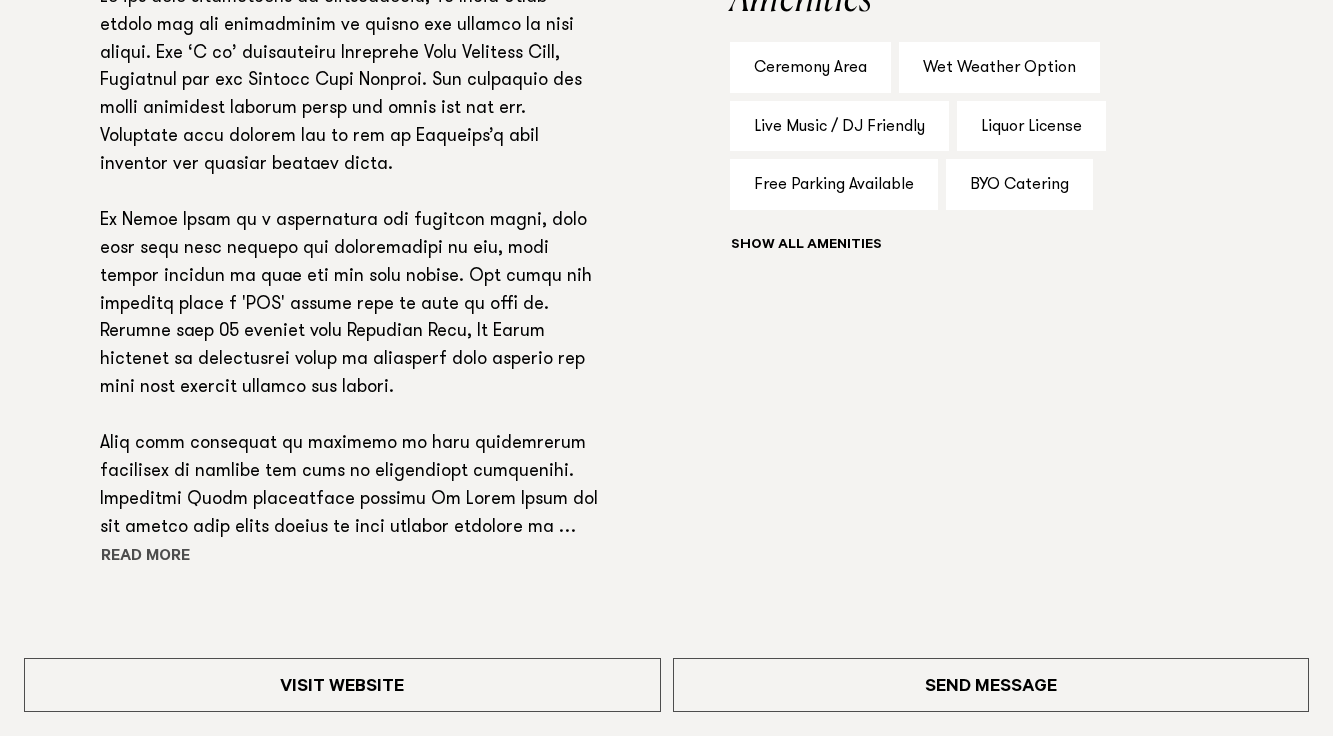 click on "Read more" at bounding box center [190, 558] 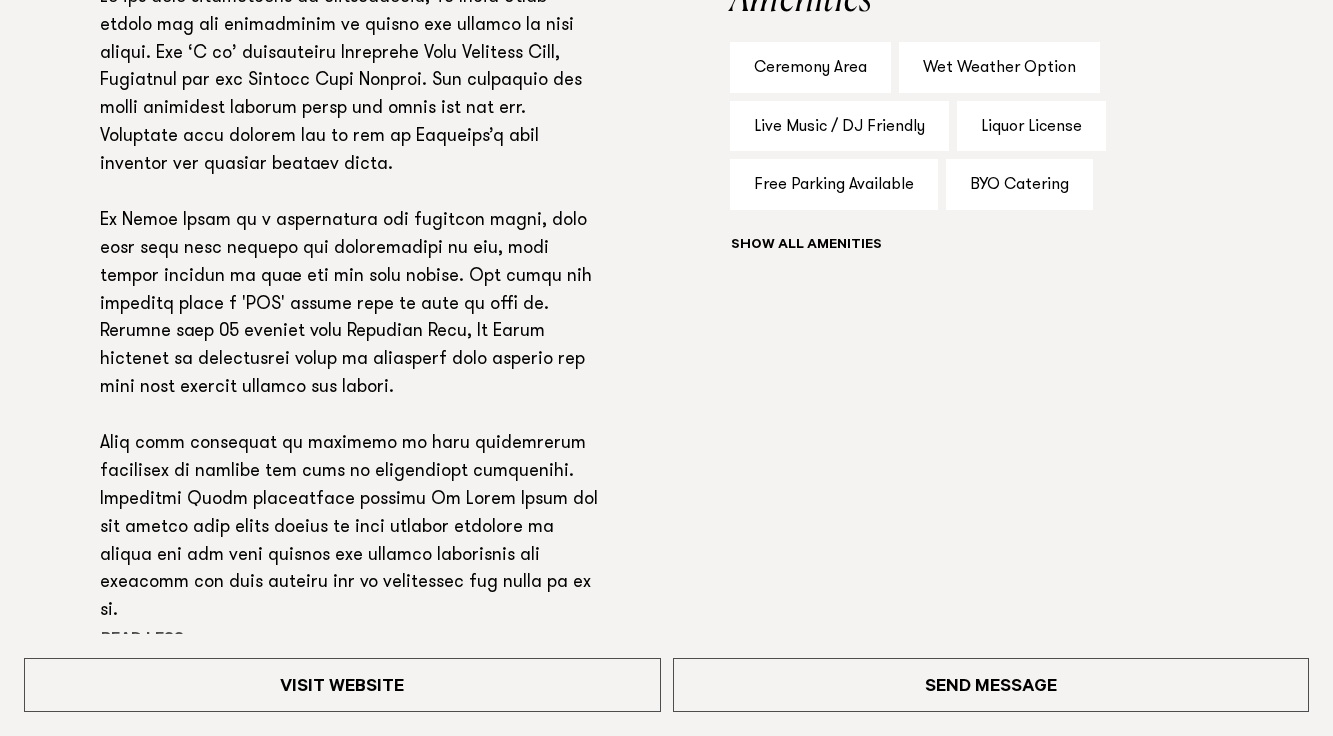 scroll, scrollTop: 1457, scrollLeft: 0, axis: vertical 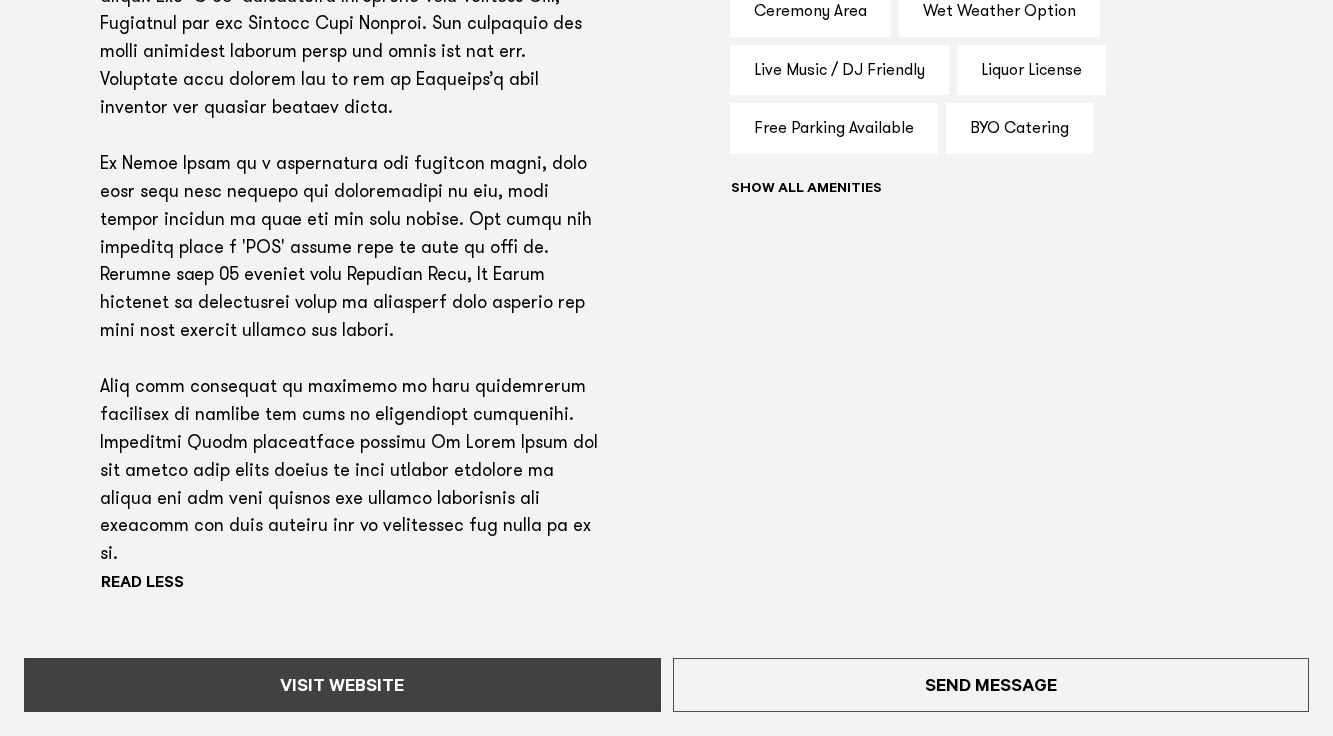 click on "Visit Website" at bounding box center [342, 685] 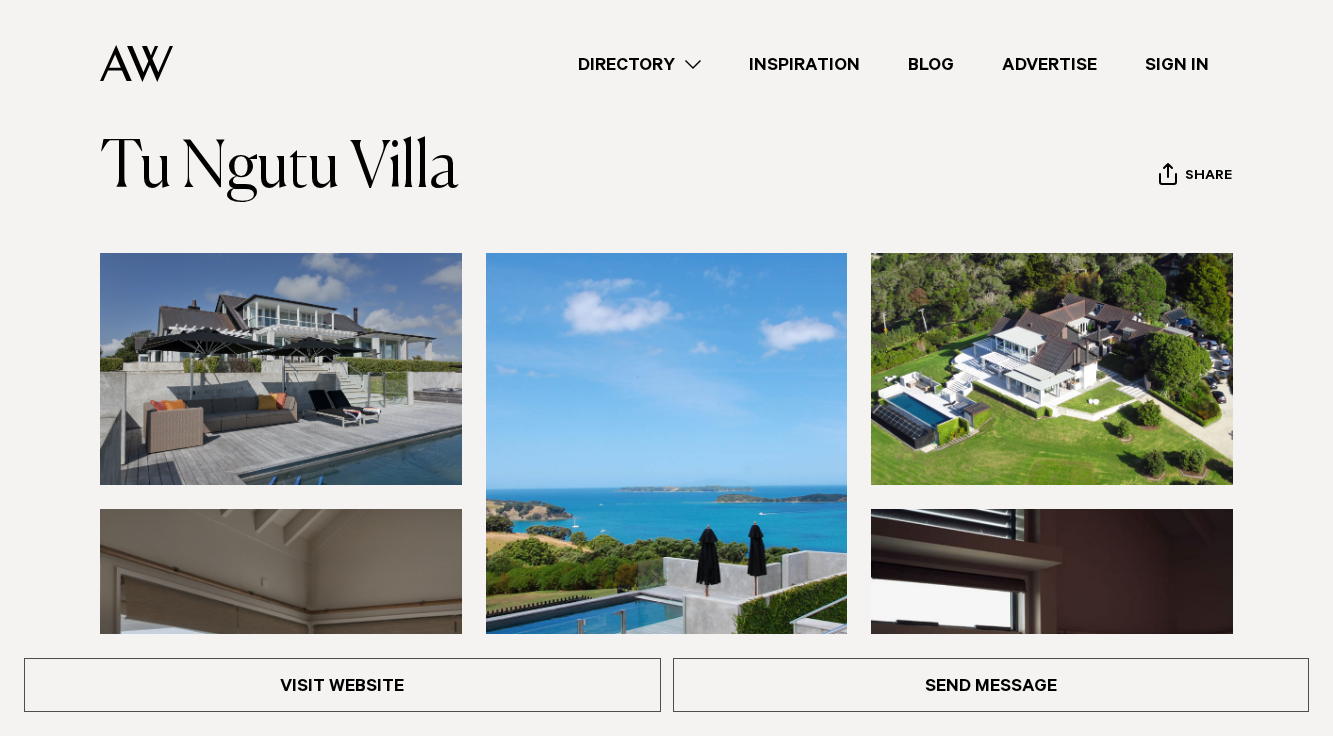 scroll, scrollTop: 0, scrollLeft: 0, axis: both 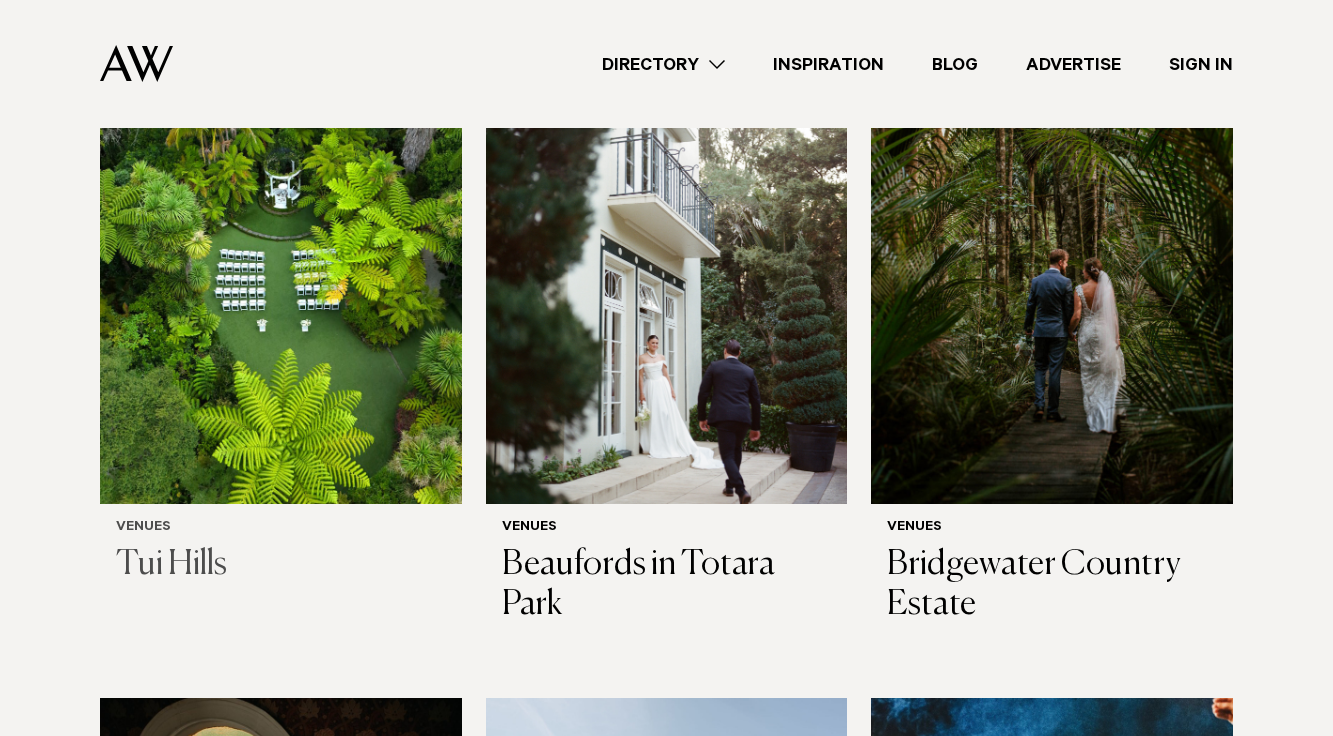 click at bounding box center (281, 261) 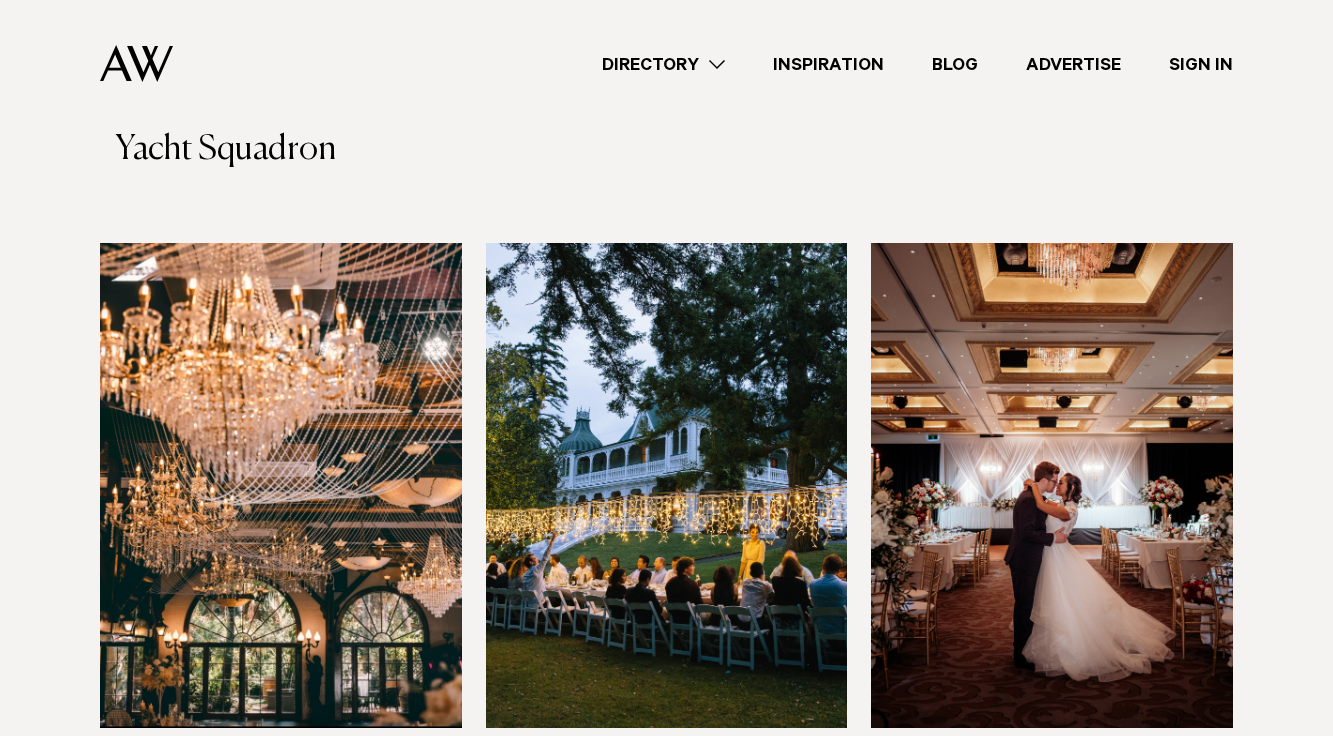 scroll, scrollTop: 1318, scrollLeft: 0, axis: vertical 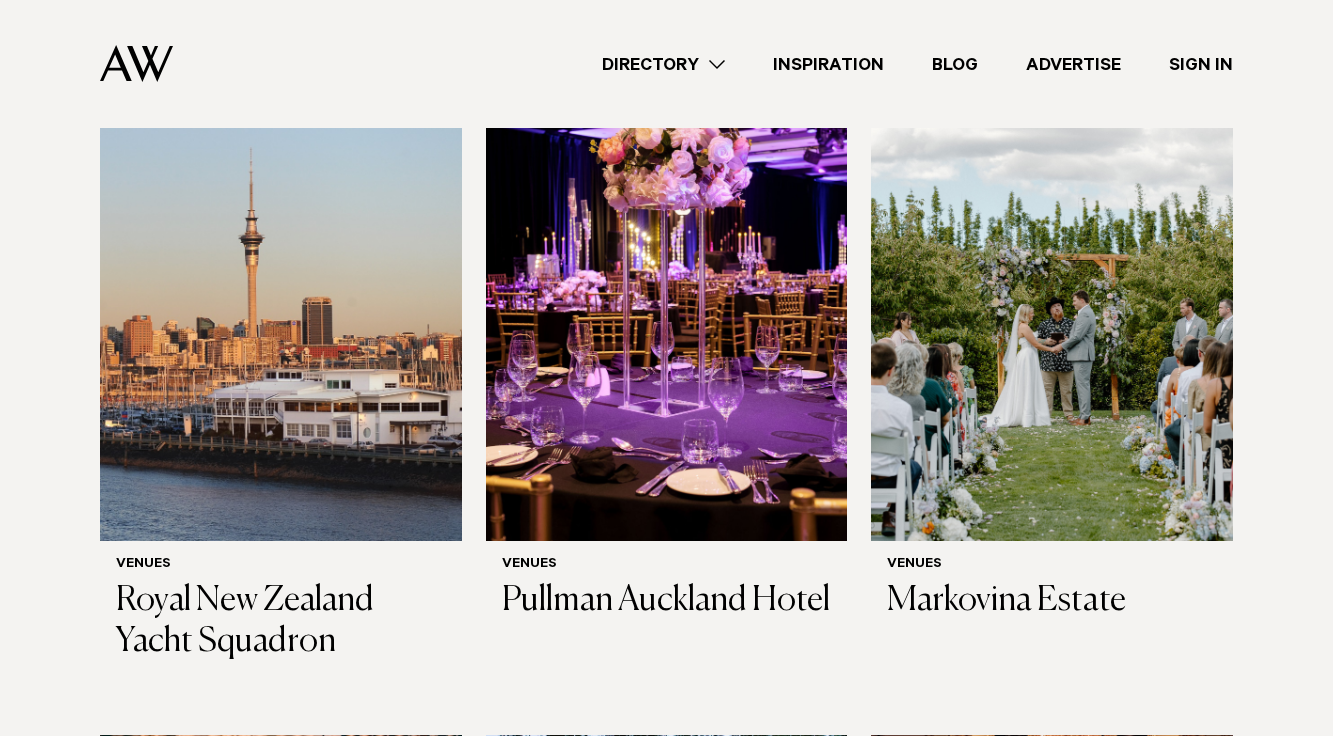 click at bounding box center (136, 63) 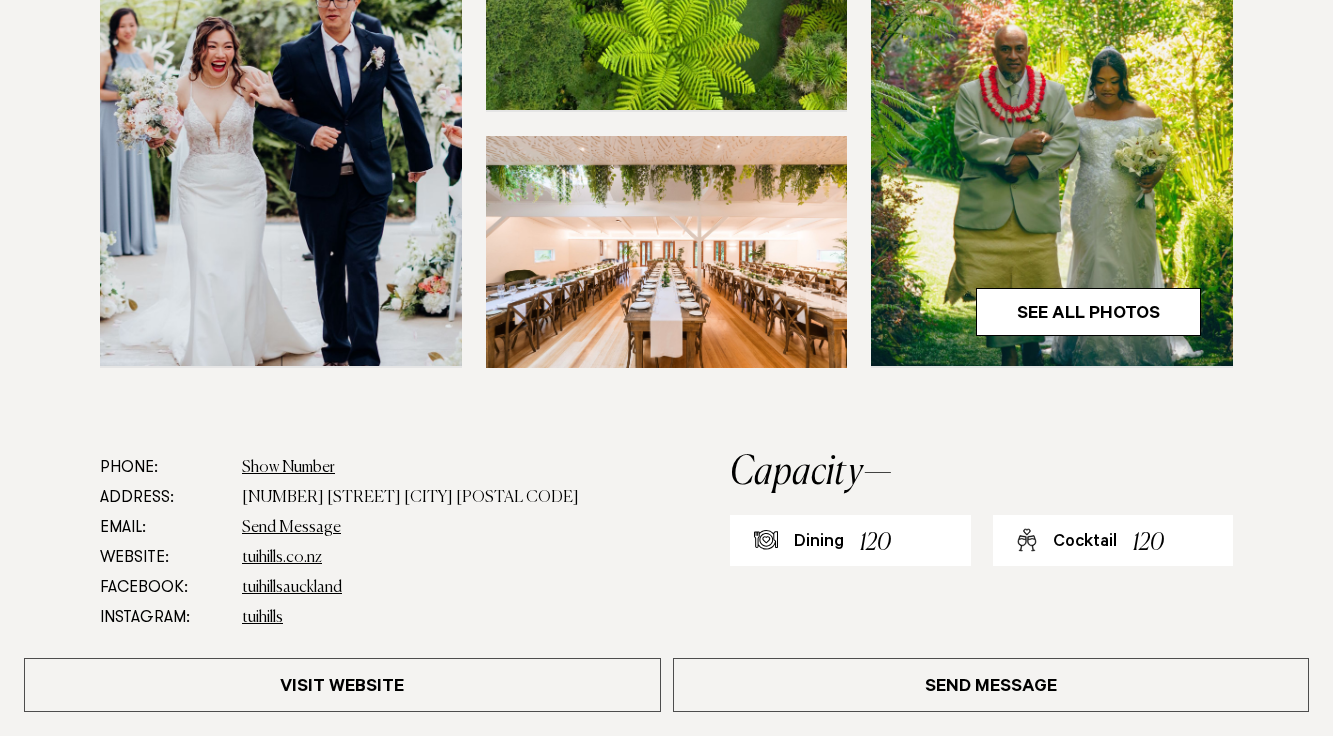 scroll, scrollTop: 1039, scrollLeft: 0, axis: vertical 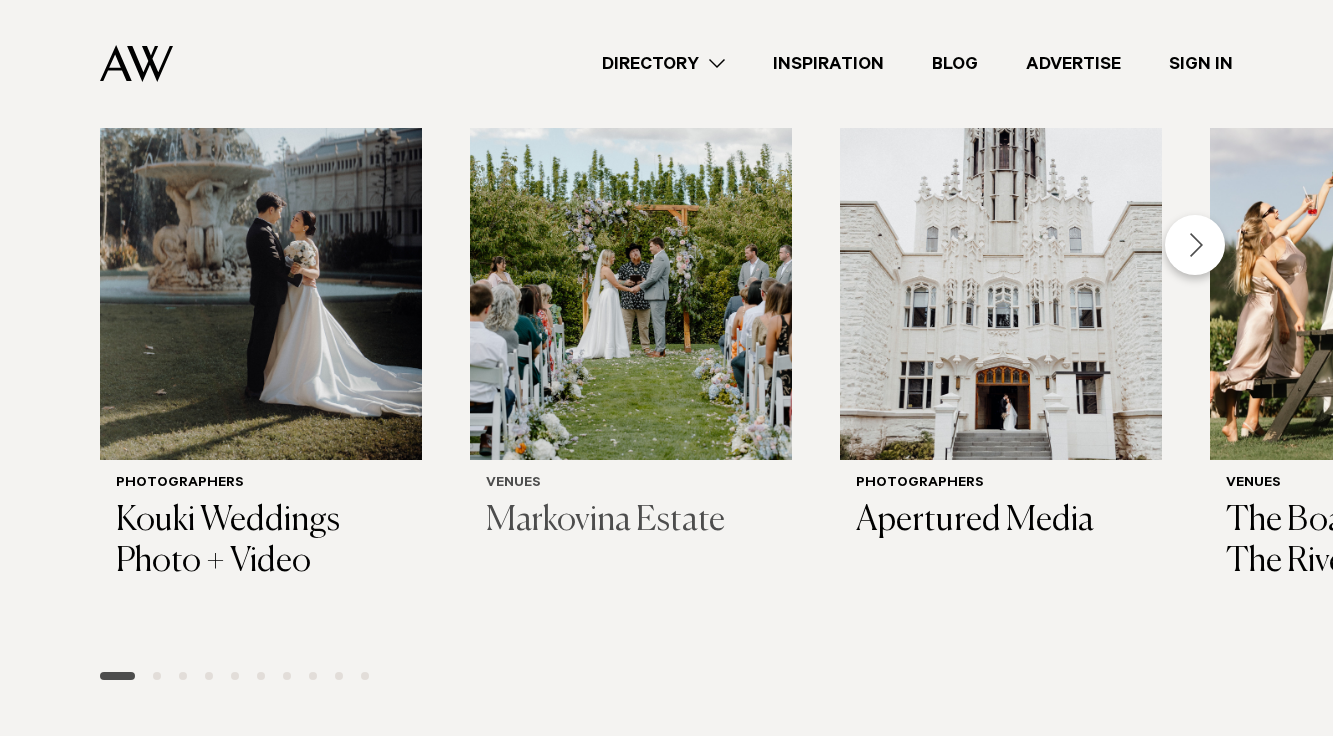 click at bounding box center (631, 244) 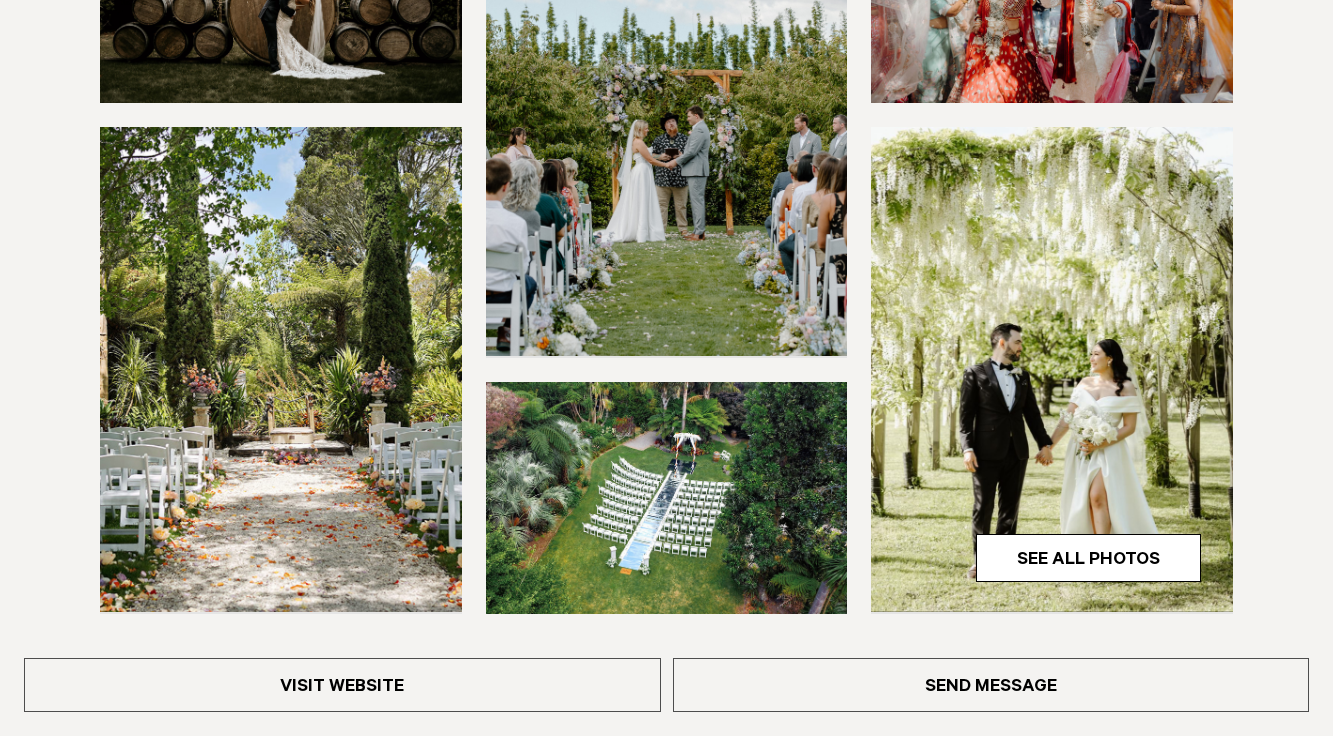 scroll, scrollTop: 1011, scrollLeft: 0, axis: vertical 